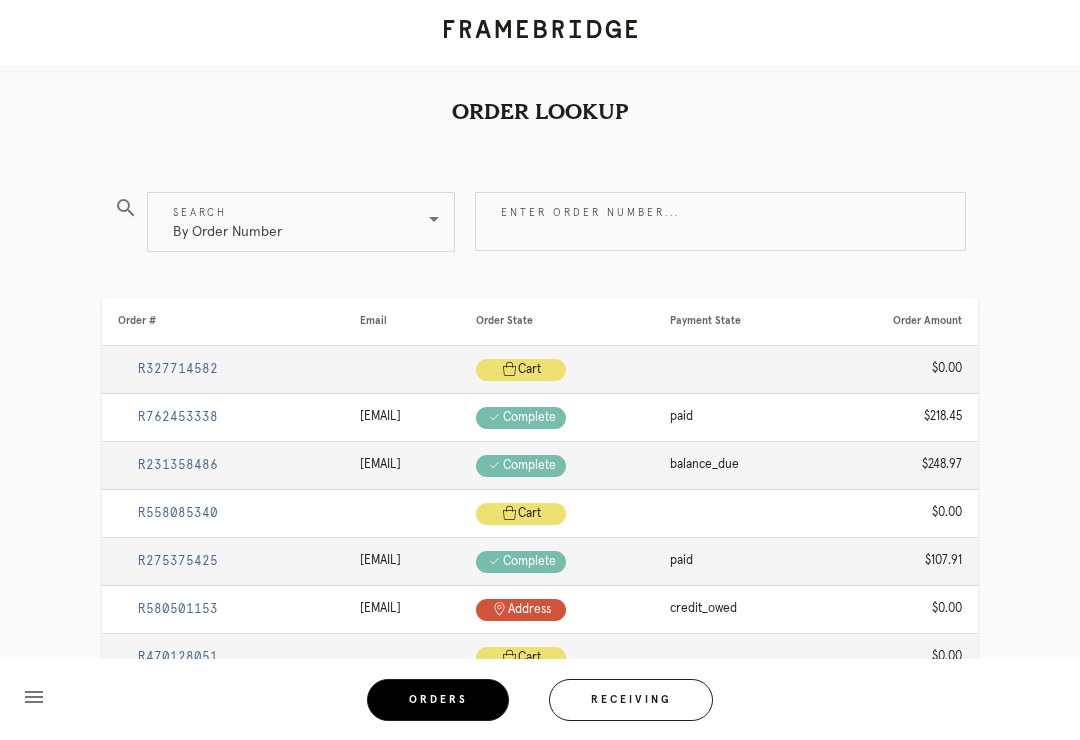 scroll, scrollTop: 0, scrollLeft: 0, axis: both 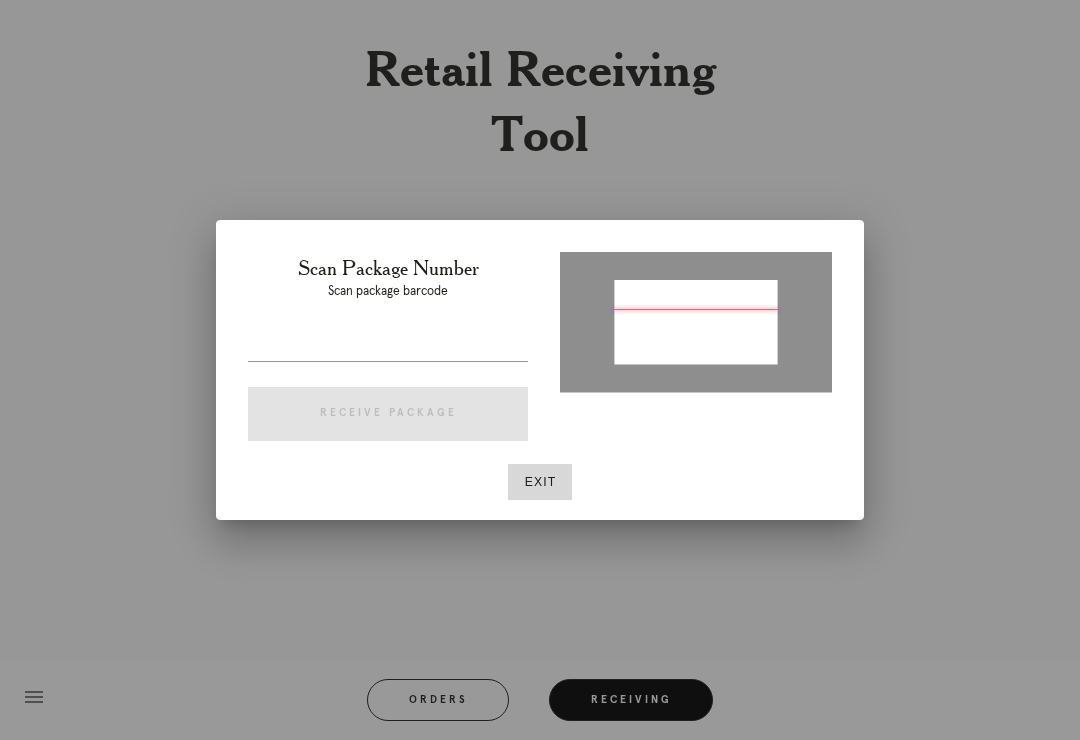 type on "P983249057435253" 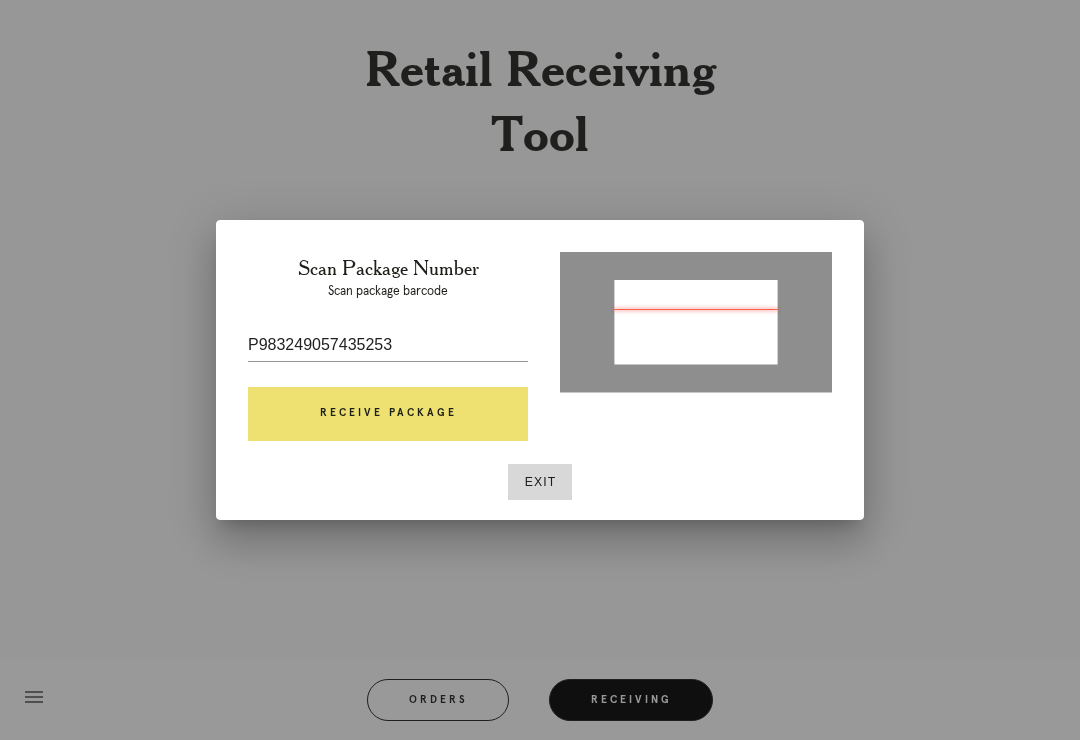 click on "Receive Package" at bounding box center (388, 414) 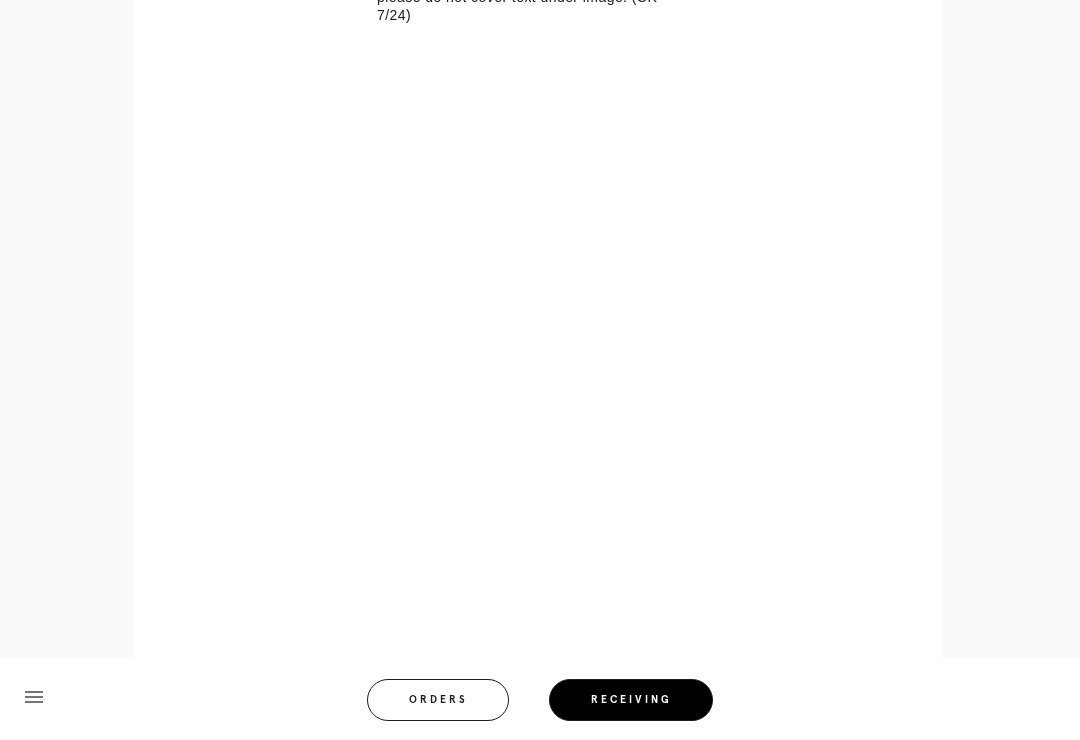 scroll, scrollTop: 974, scrollLeft: 0, axis: vertical 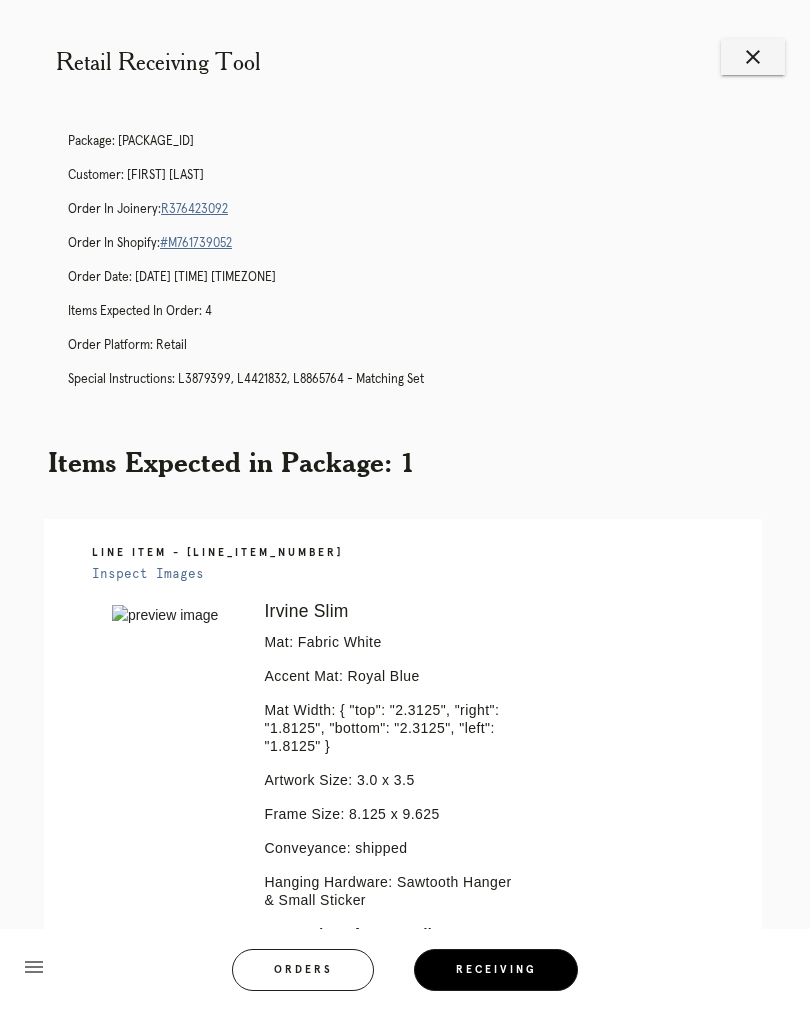 click on "Receiving" at bounding box center (496, 970) 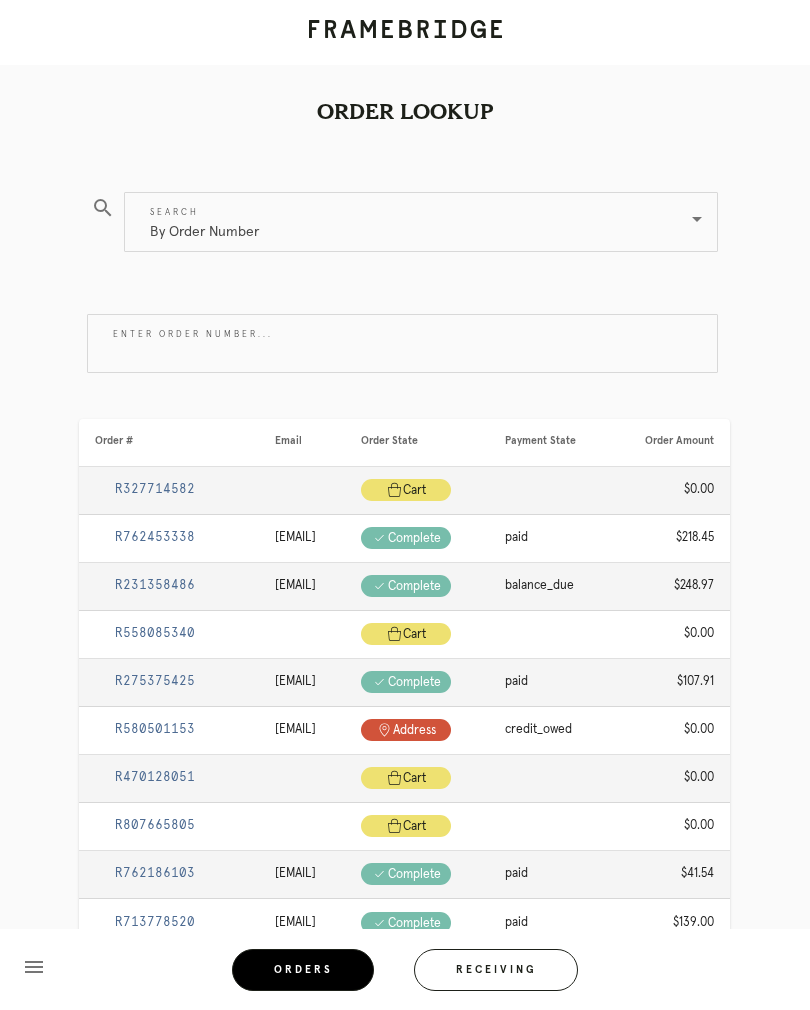 click on "Receiving" at bounding box center (496, 970) 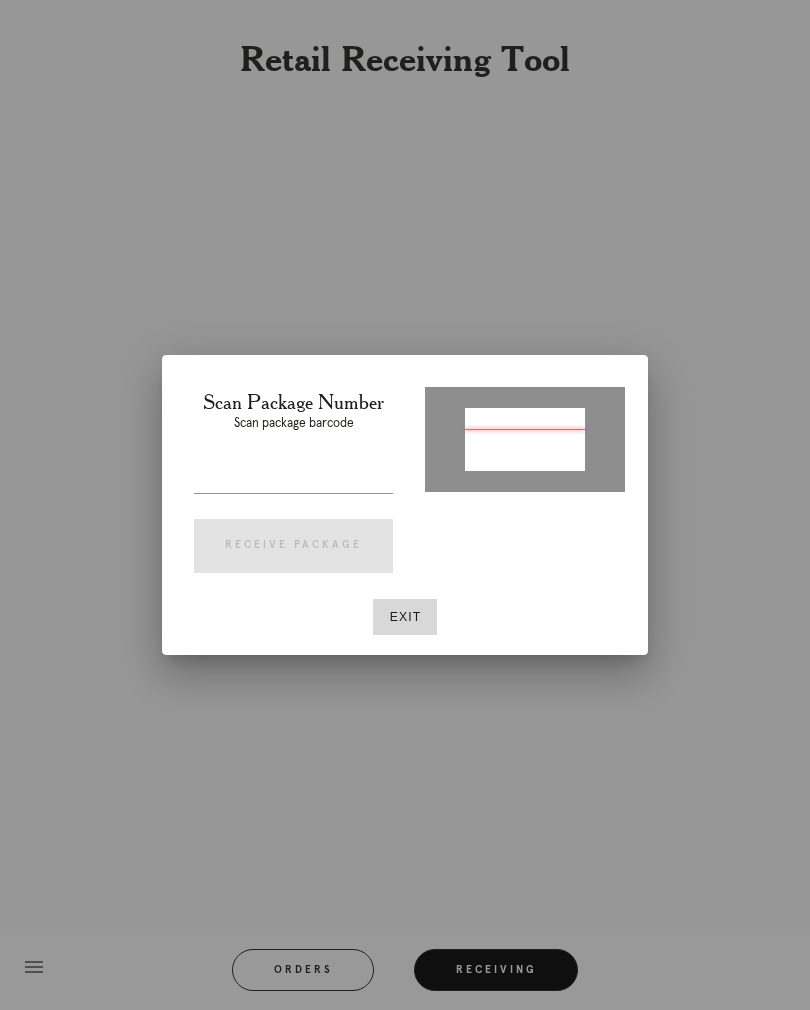 type on "P027364734032425" 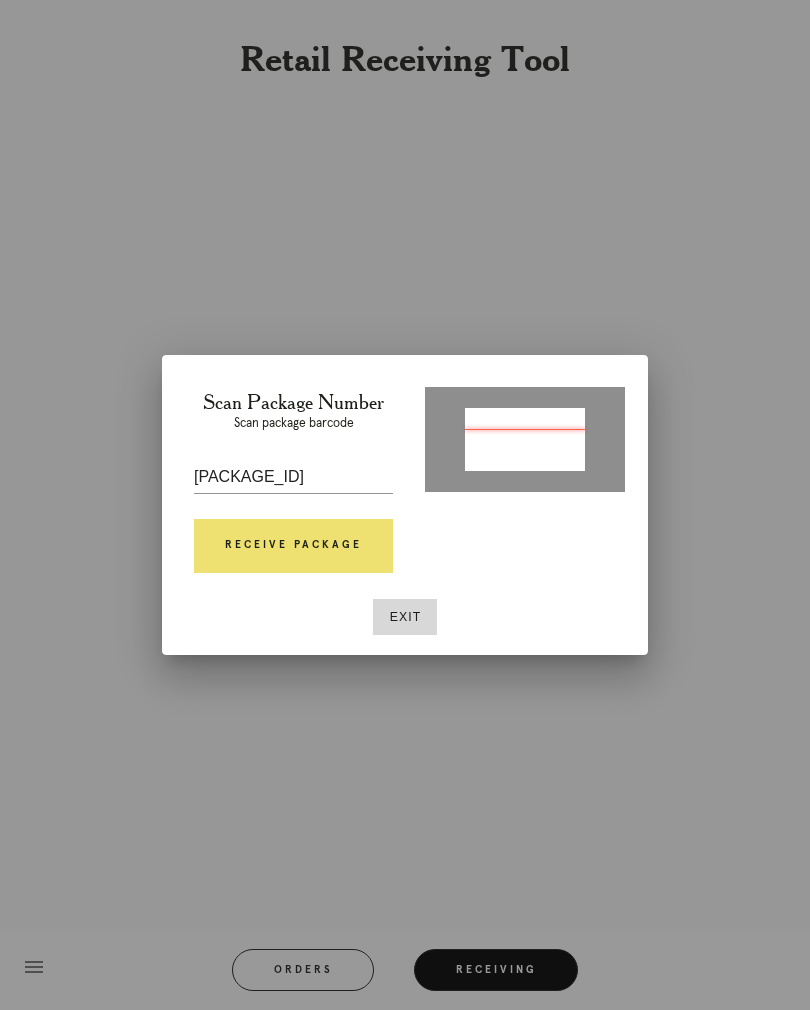 click on "Receive Package" at bounding box center [293, 546] 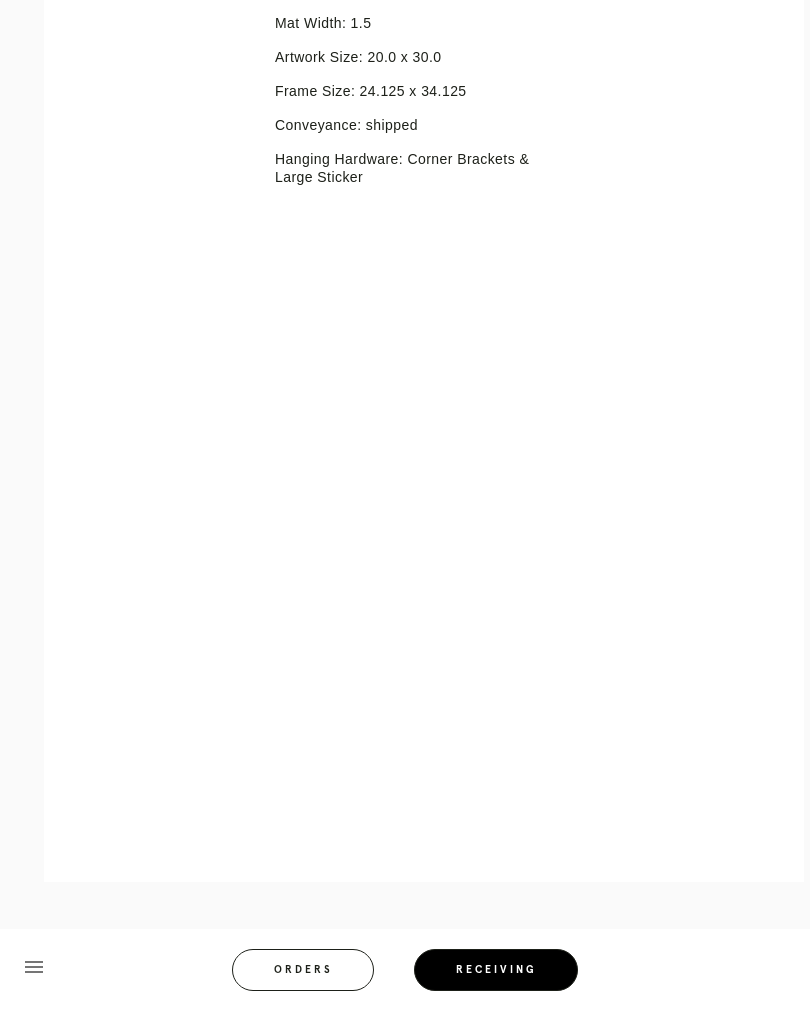 scroll, scrollTop: 588, scrollLeft: 0, axis: vertical 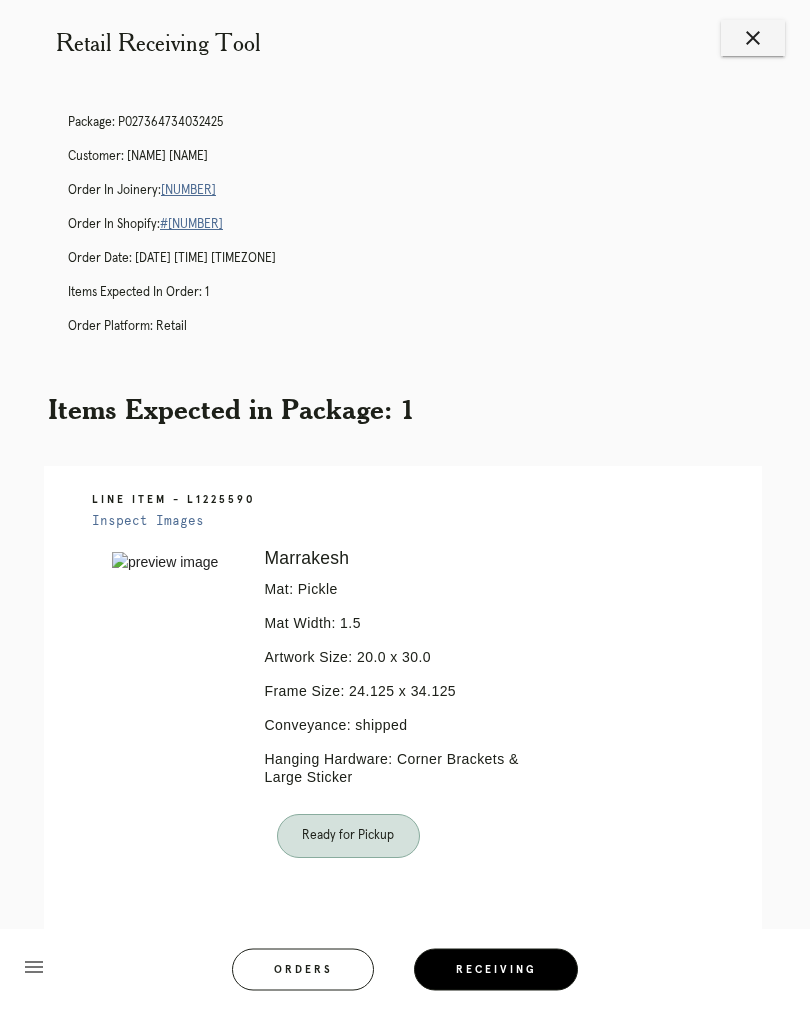 click on "Ready for Pickup" at bounding box center [348, 837] 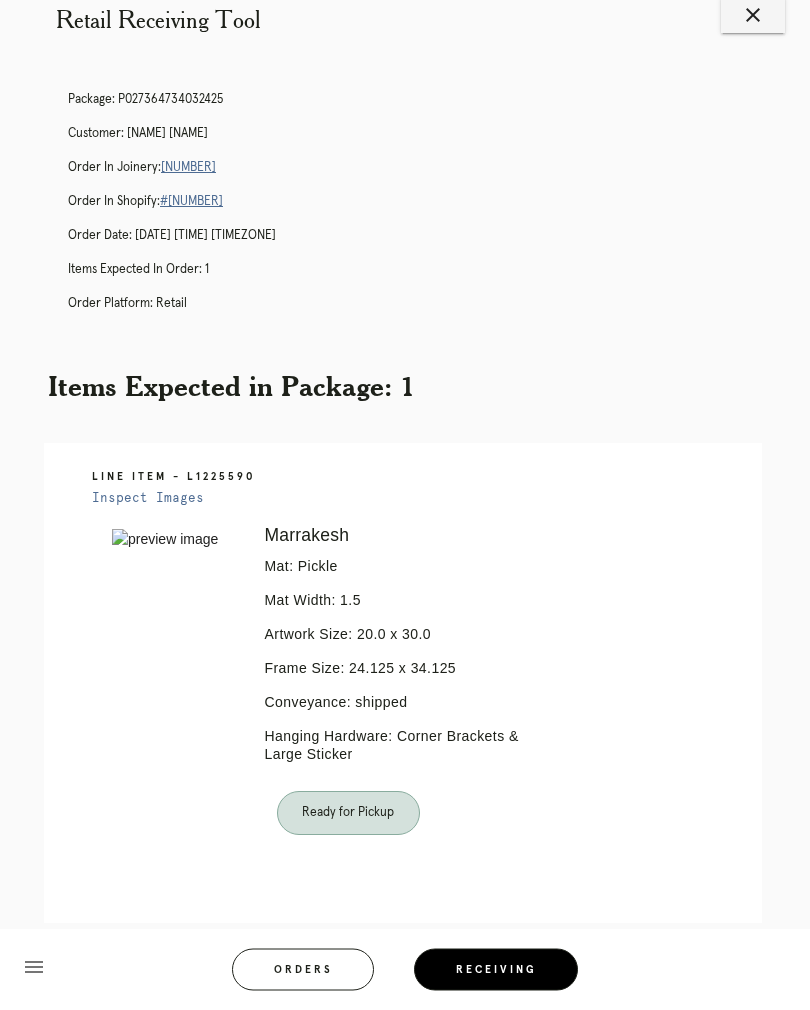 scroll, scrollTop: 52, scrollLeft: 0, axis: vertical 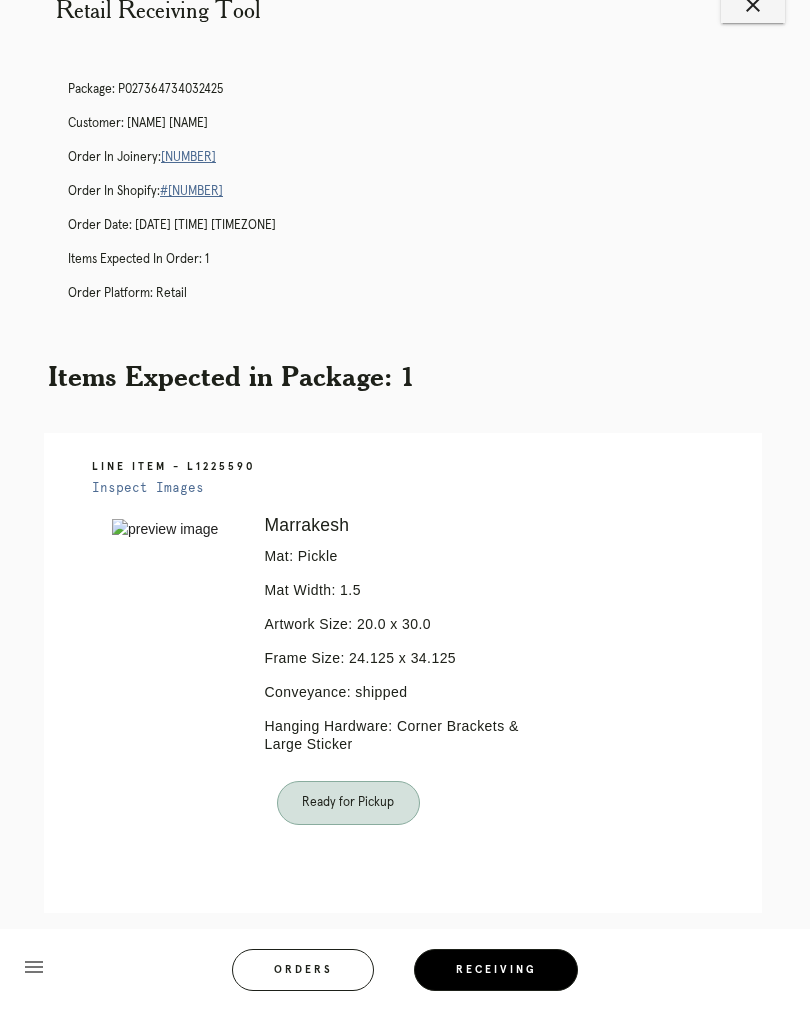 click on "Ready for Pickup" at bounding box center [348, 803] 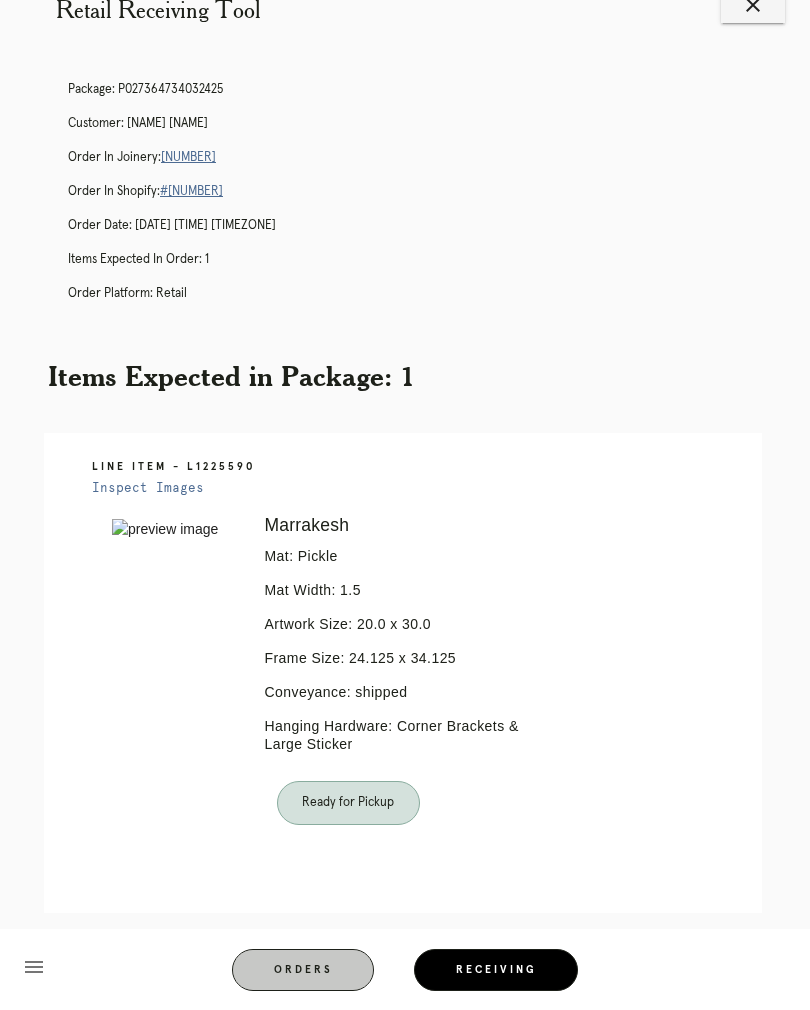 scroll, scrollTop: 0, scrollLeft: 0, axis: both 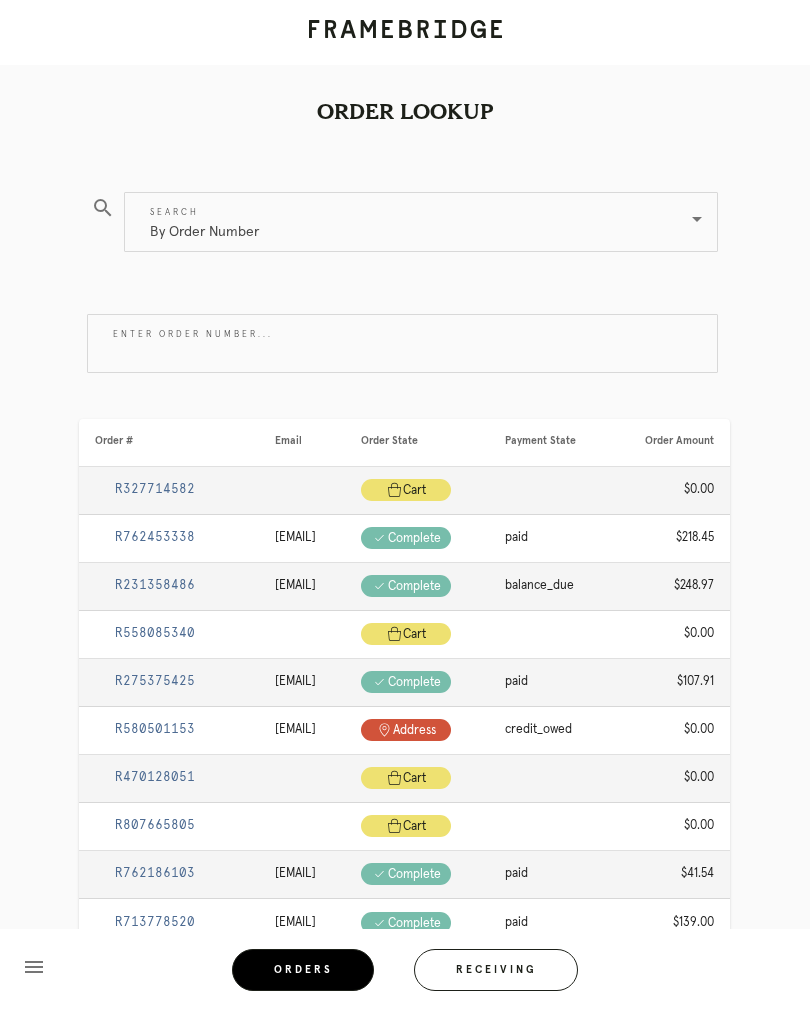 click on "Receiving" at bounding box center (496, 970) 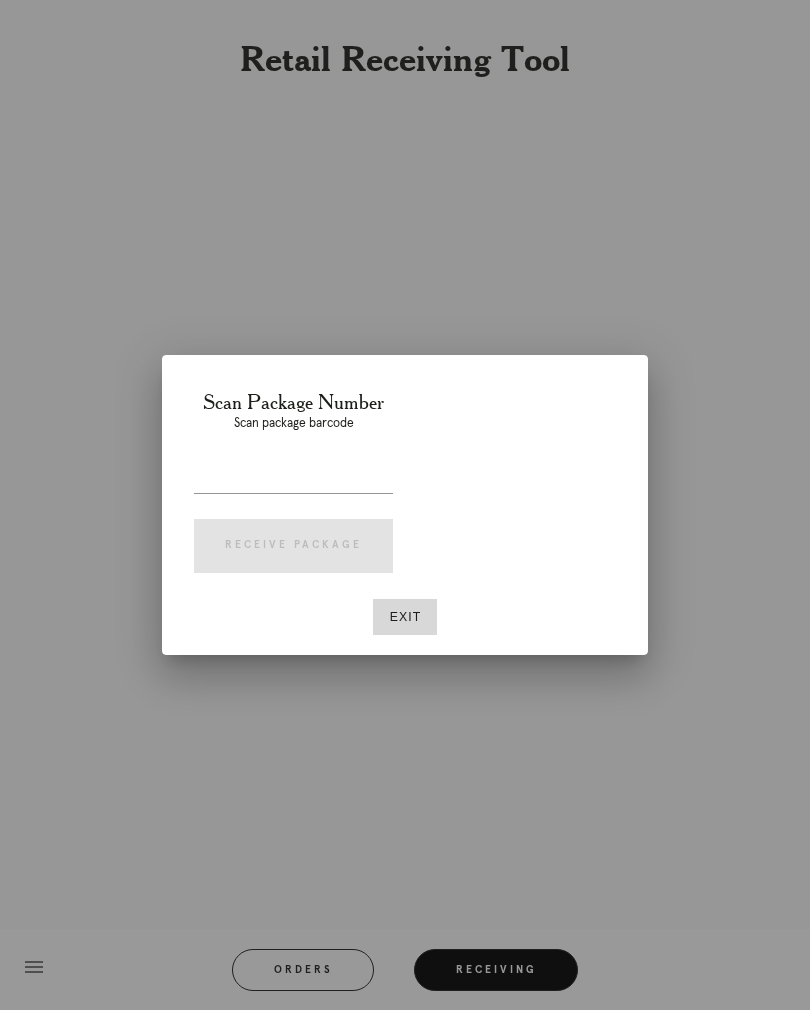 scroll, scrollTop: 31, scrollLeft: 0, axis: vertical 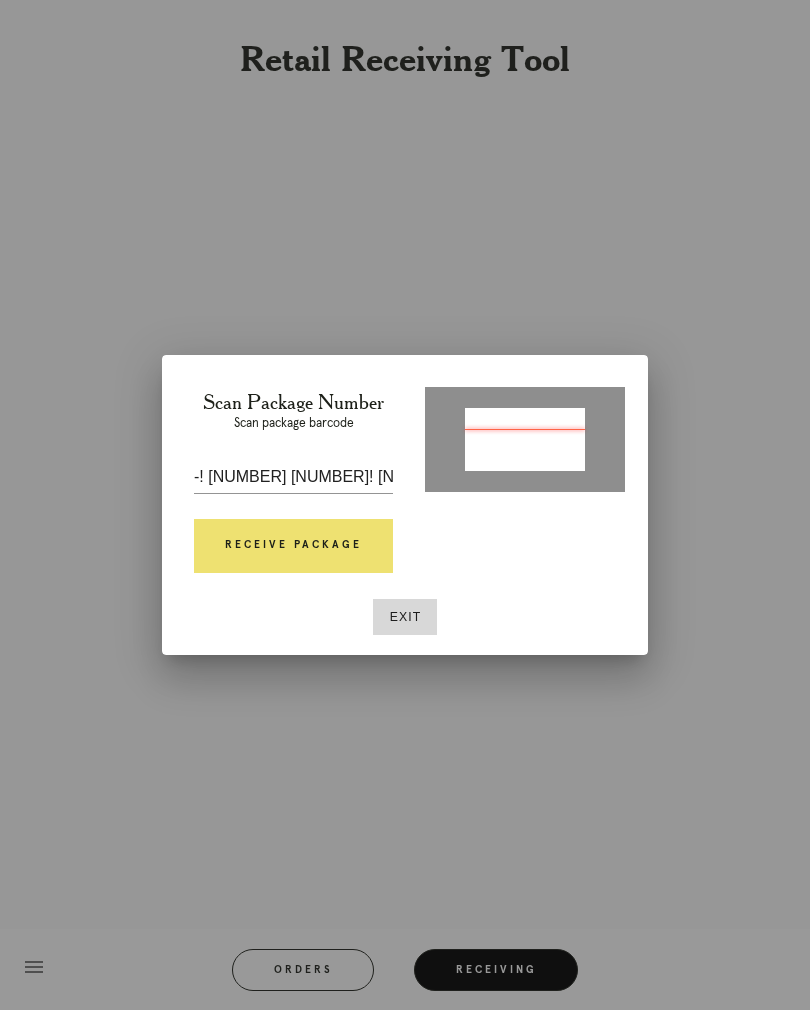 type on "P463994180245563" 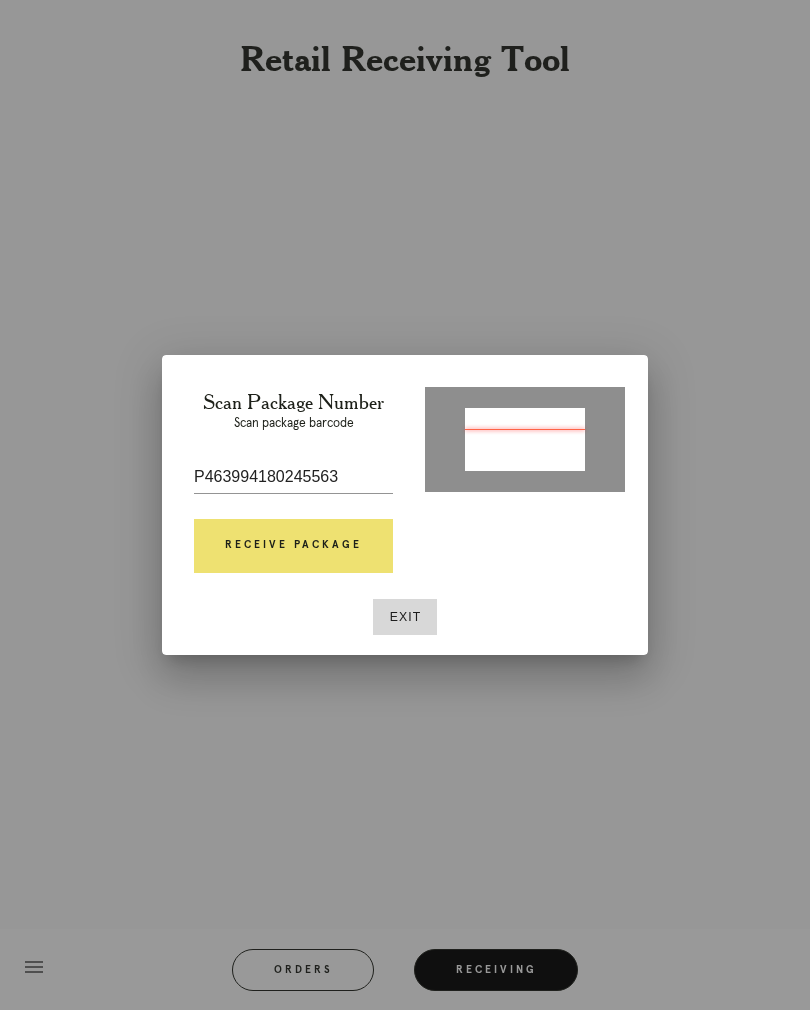 click on "Receive Package" at bounding box center [293, 546] 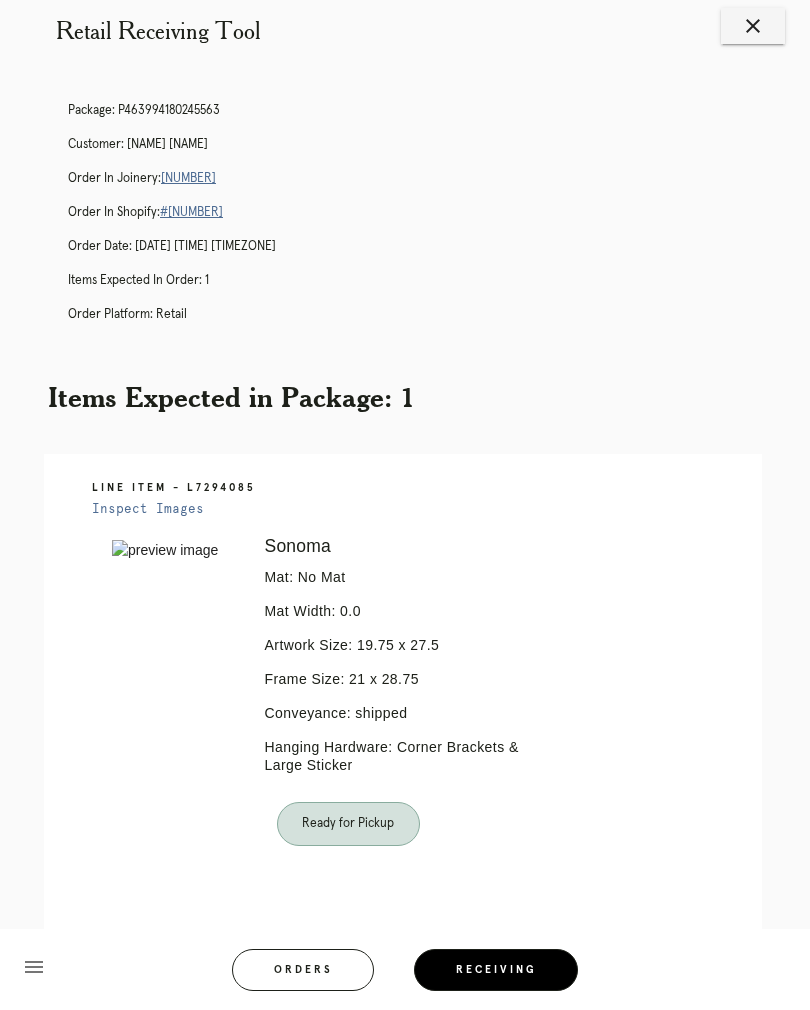 click on "R313175047" at bounding box center [188, 178] 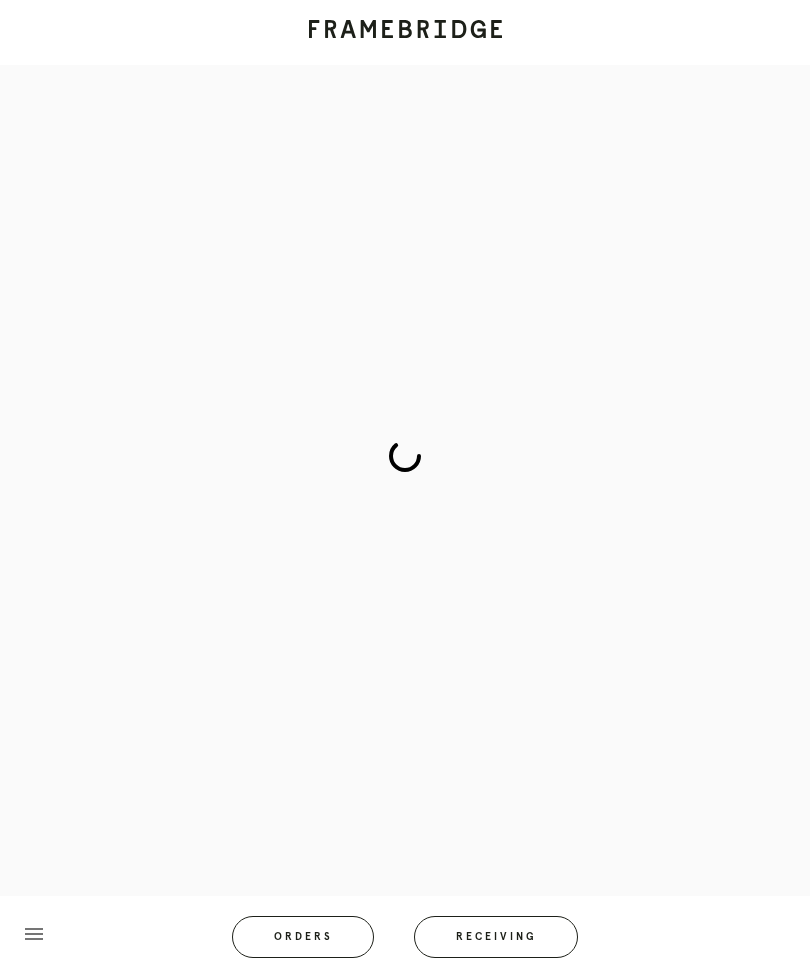 scroll, scrollTop: 0, scrollLeft: 0, axis: both 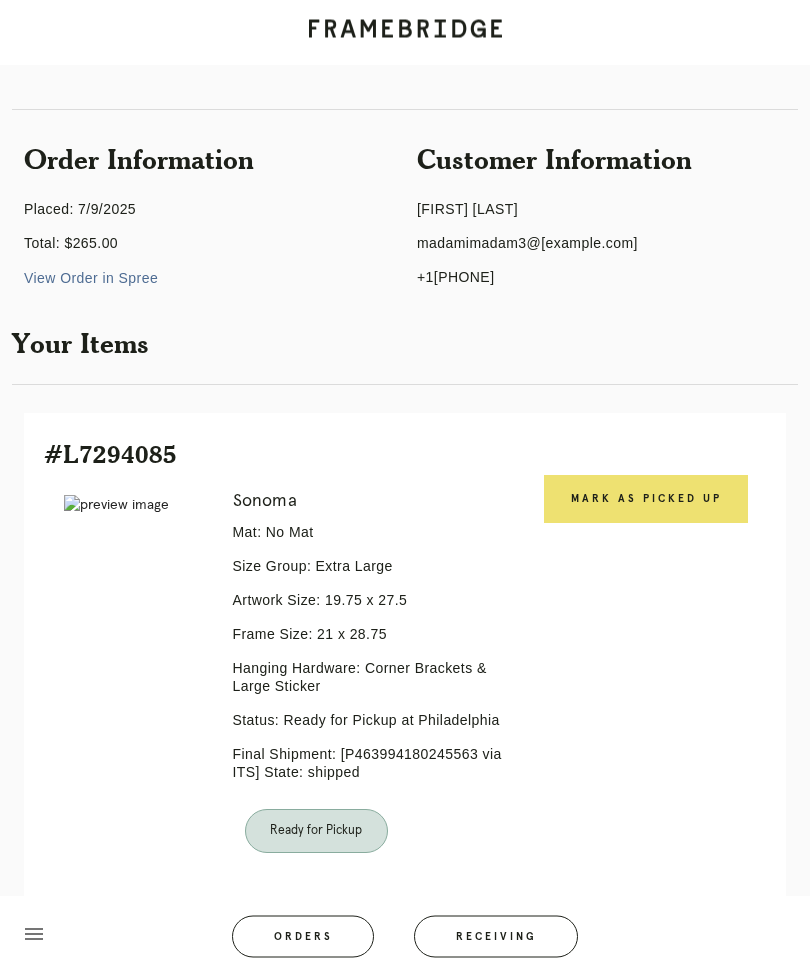 click on "Mark as Picked Up" at bounding box center (646, 500) 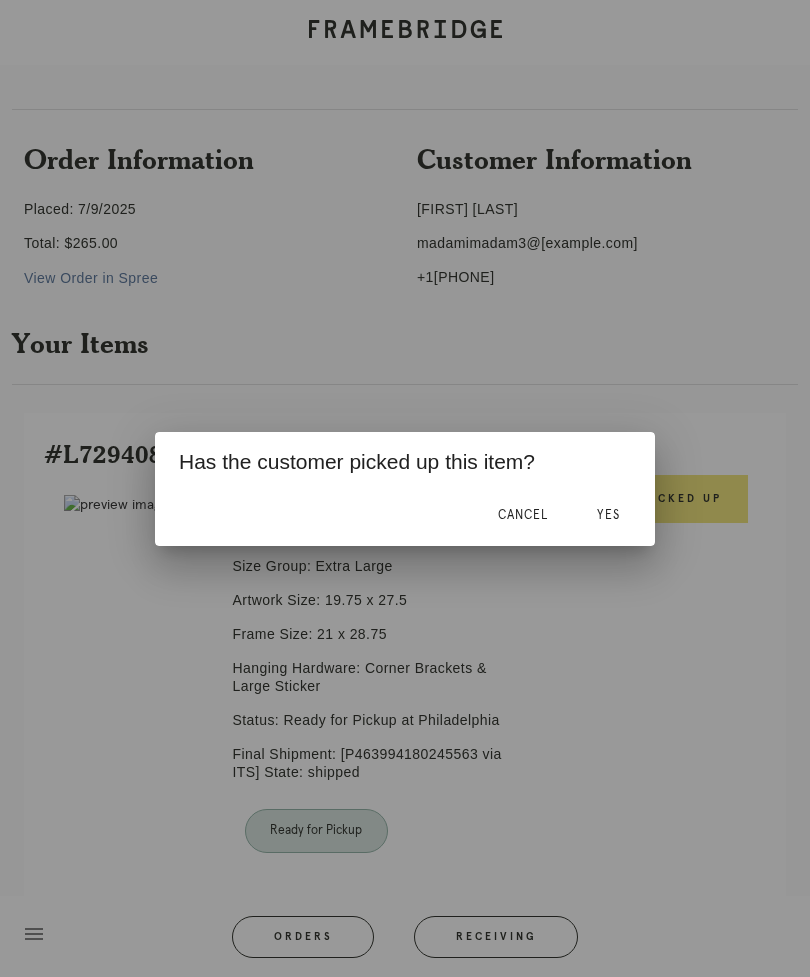 click on "Yes" at bounding box center [608, 516] 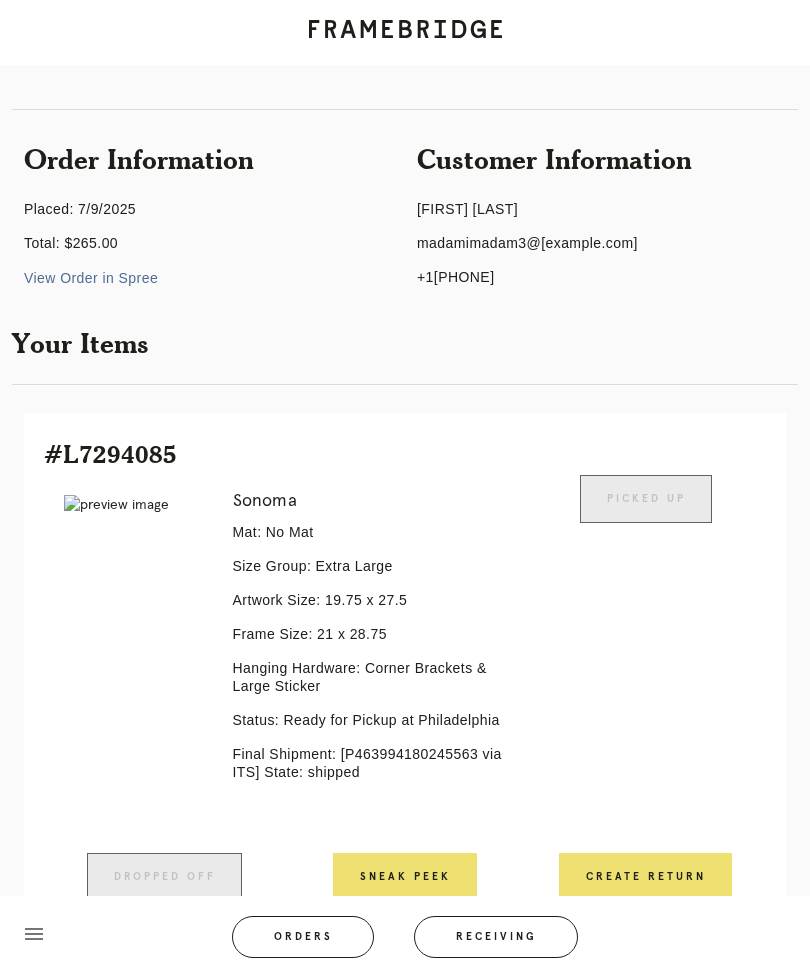 click on "Orders" at bounding box center (303, 937) 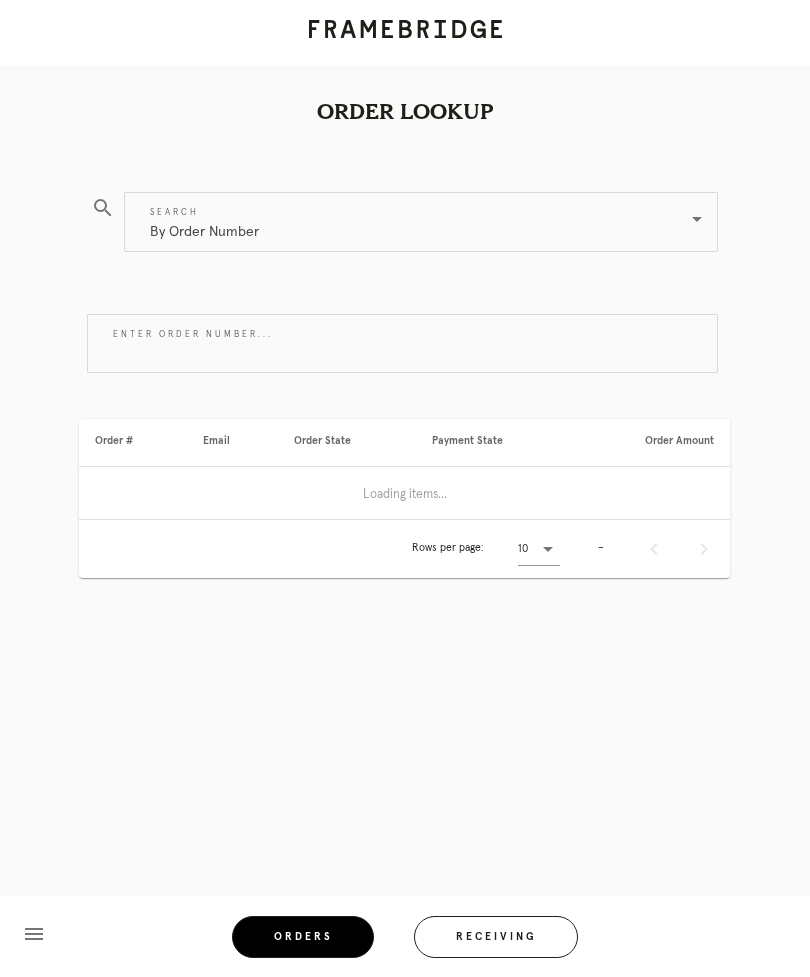 scroll, scrollTop: 0, scrollLeft: 0, axis: both 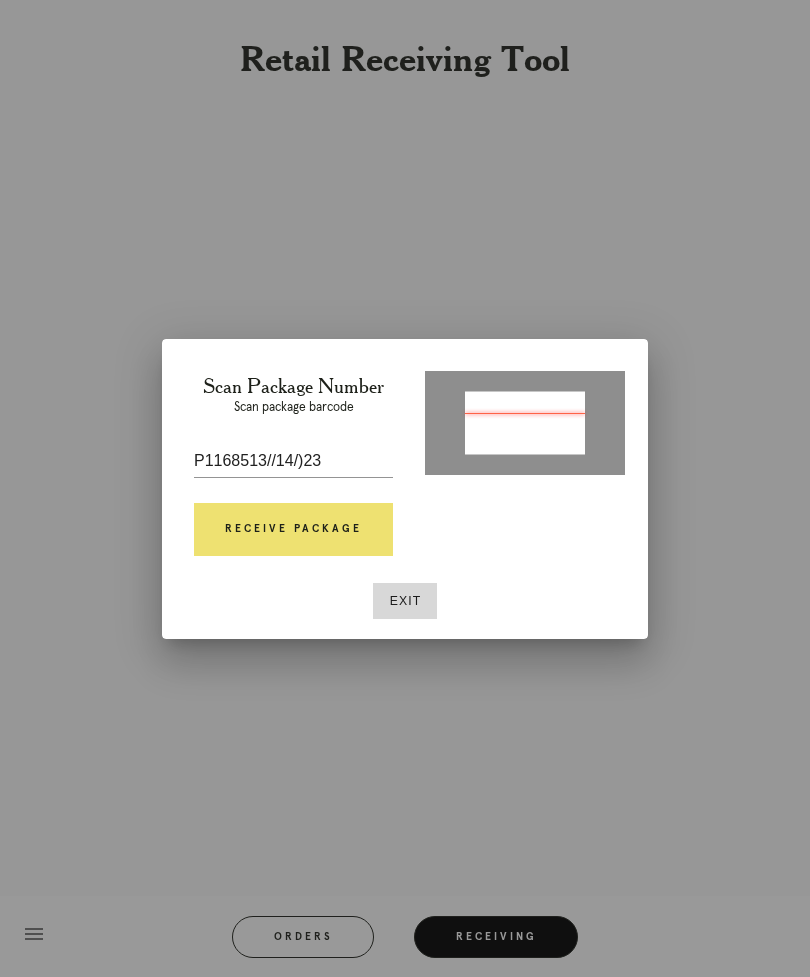 click on "Receive Package" at bounding box center [293, 530] 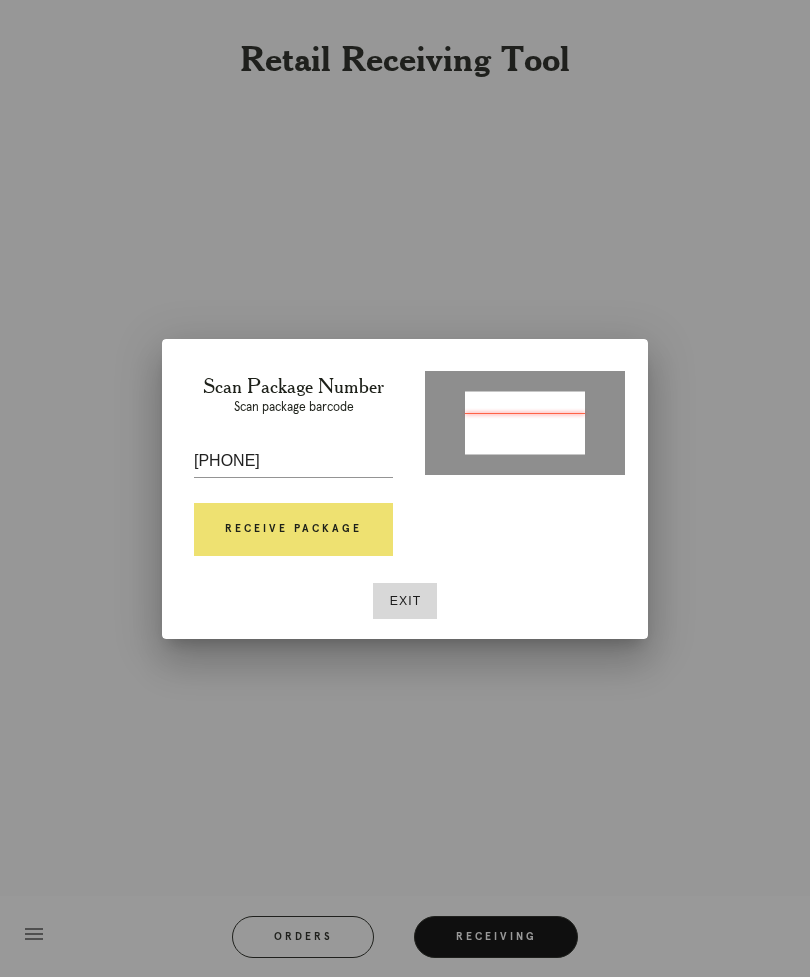 click on "Receive Package" at bounding box center [293, 530] 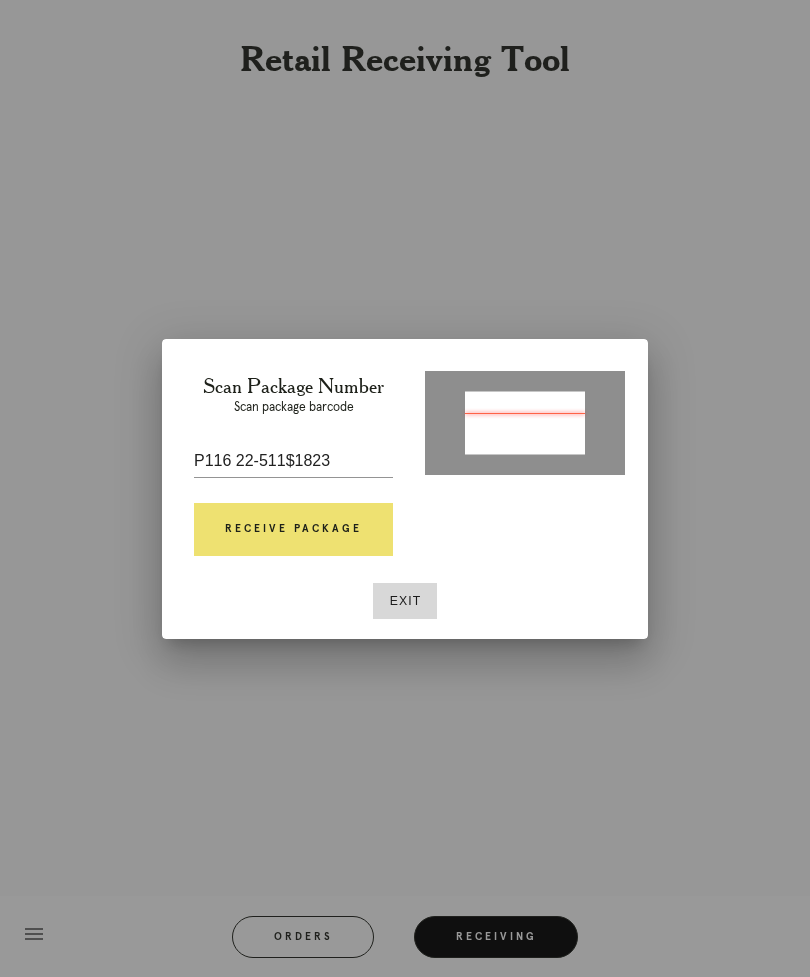 type on "P11682135124182-" 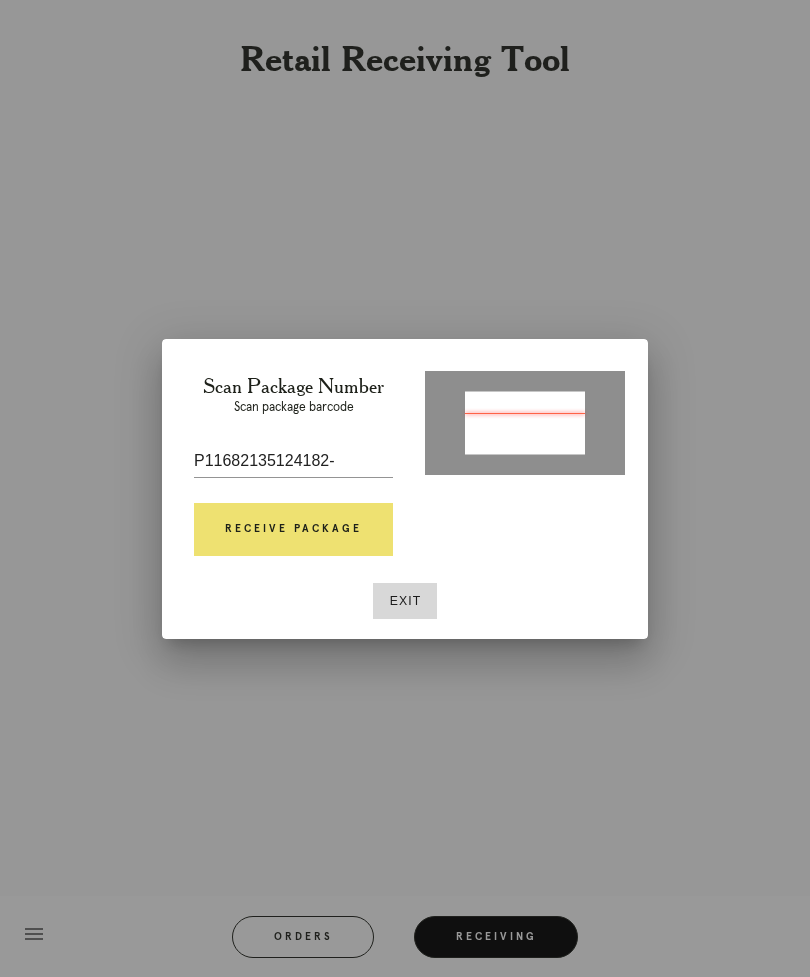 click on "Exit" at bounding box center [405, 601] 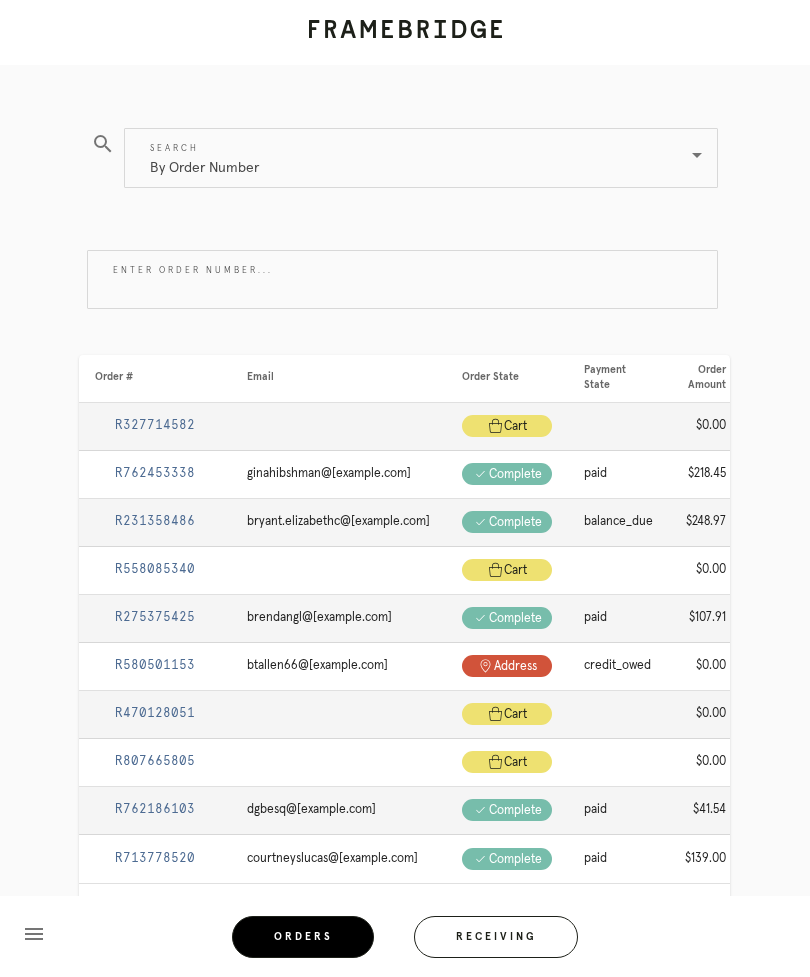 click on "Receiving" at bounding box center [496, 937] 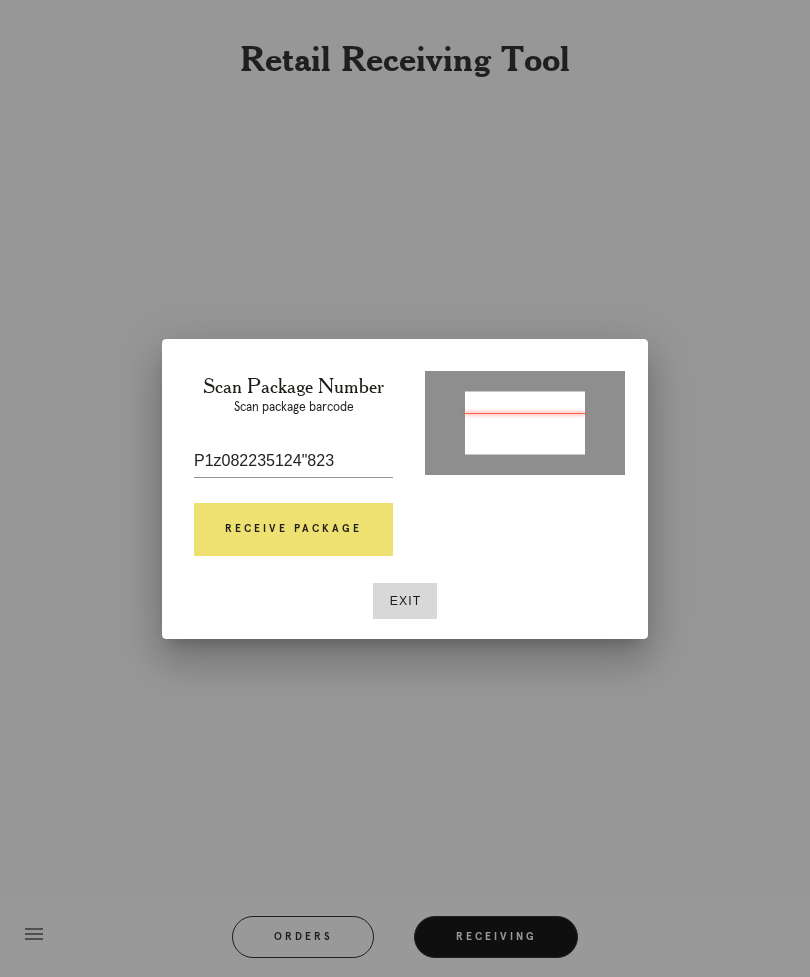 click on "Receive Package" at bounding box center [293, 530] 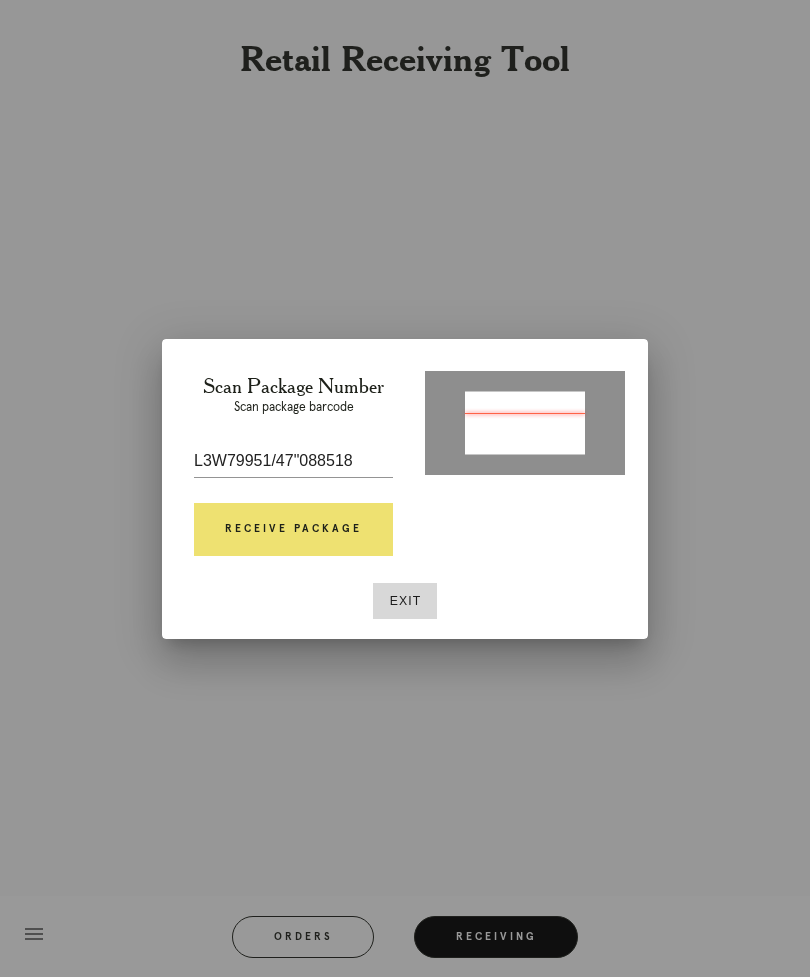 type on "P116822351241823" 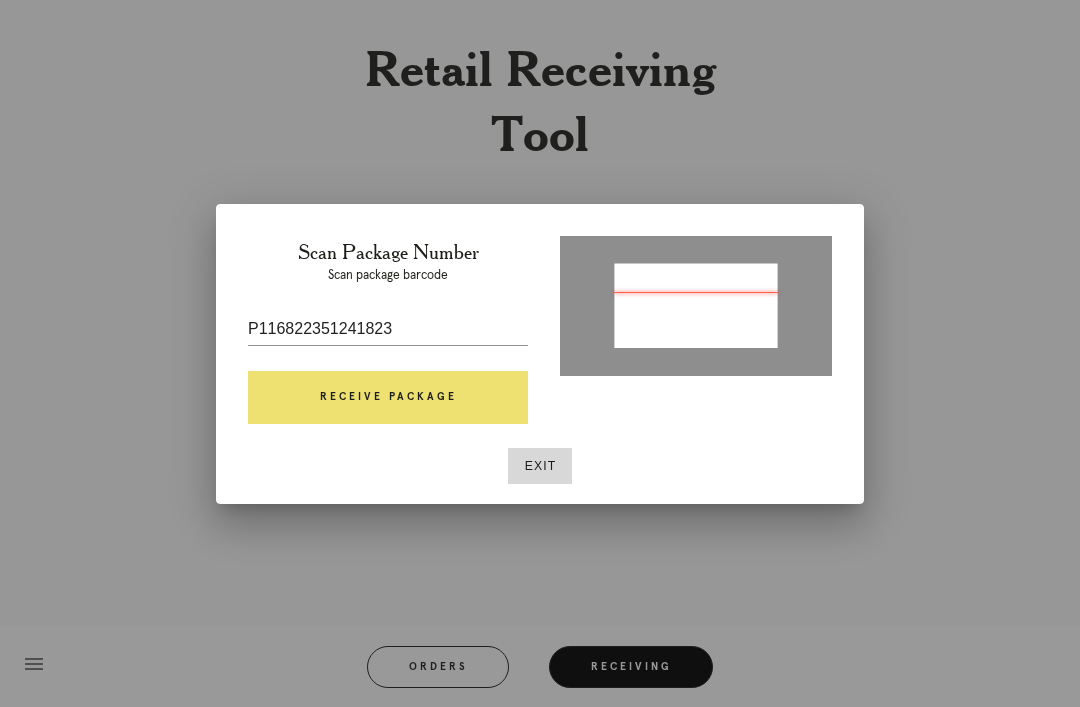 click on "Receive Package" at bounding box center [388, 398] 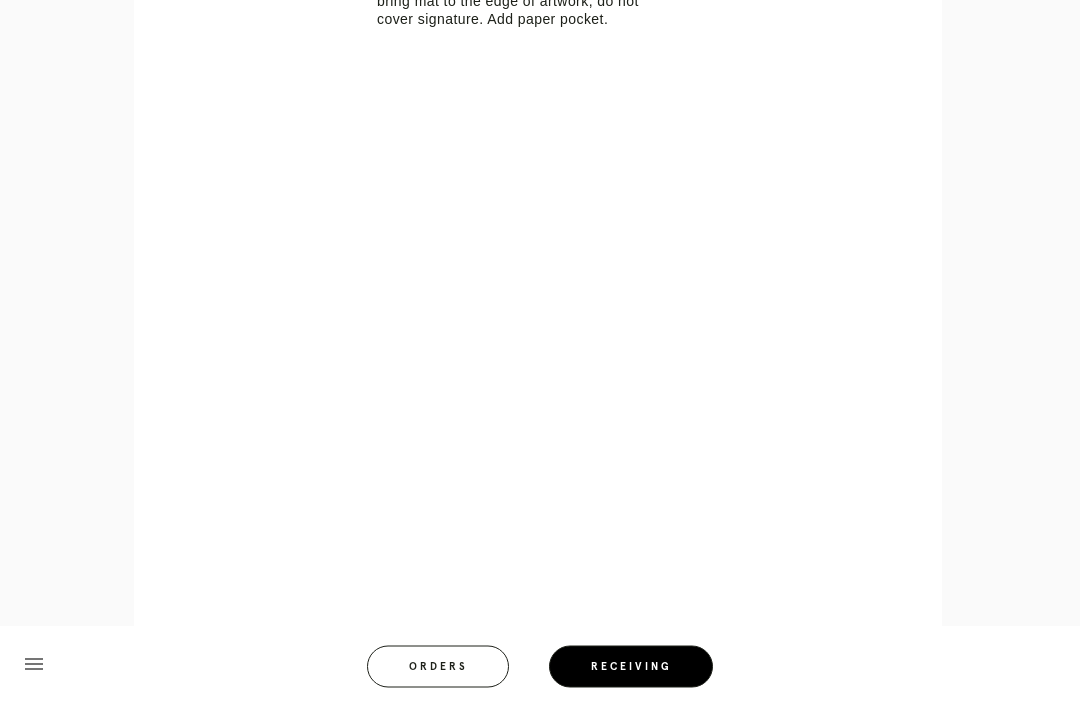 scroll, scrollTop: 847, scrollLeft: 0, axis: vertical 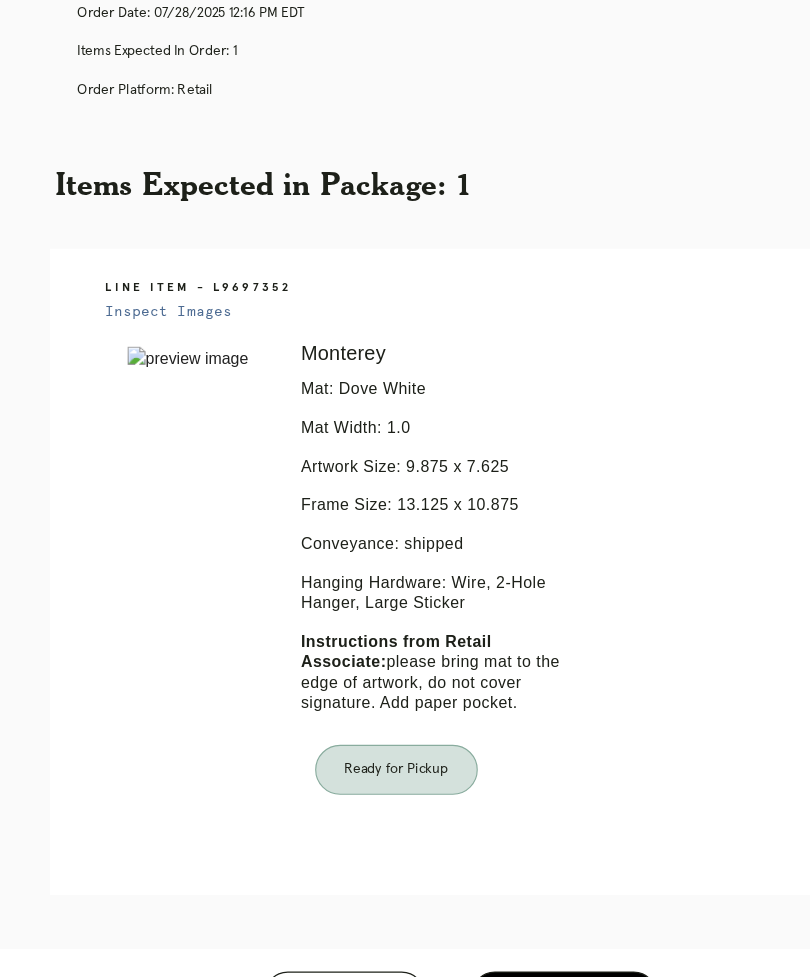 click on "Orders" at bounding box center (303, 937) 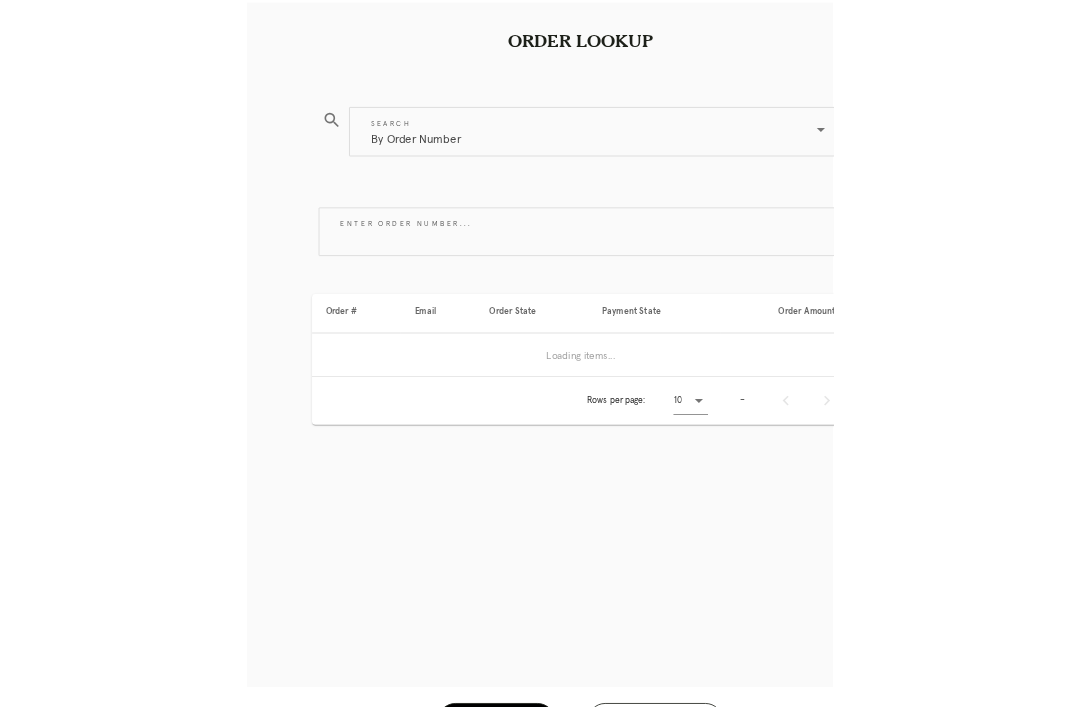 scroll, scrollTop: 64, scrollLeft: 0, axis: vertical 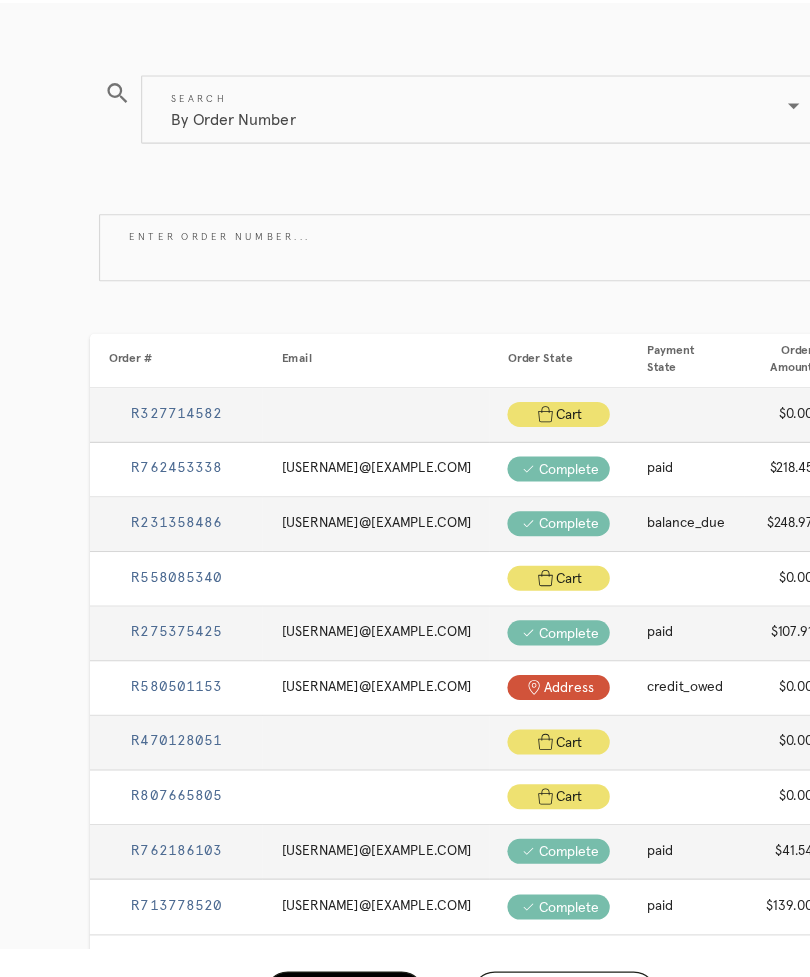 click on "Receiving" at bounding box center [496, 937] 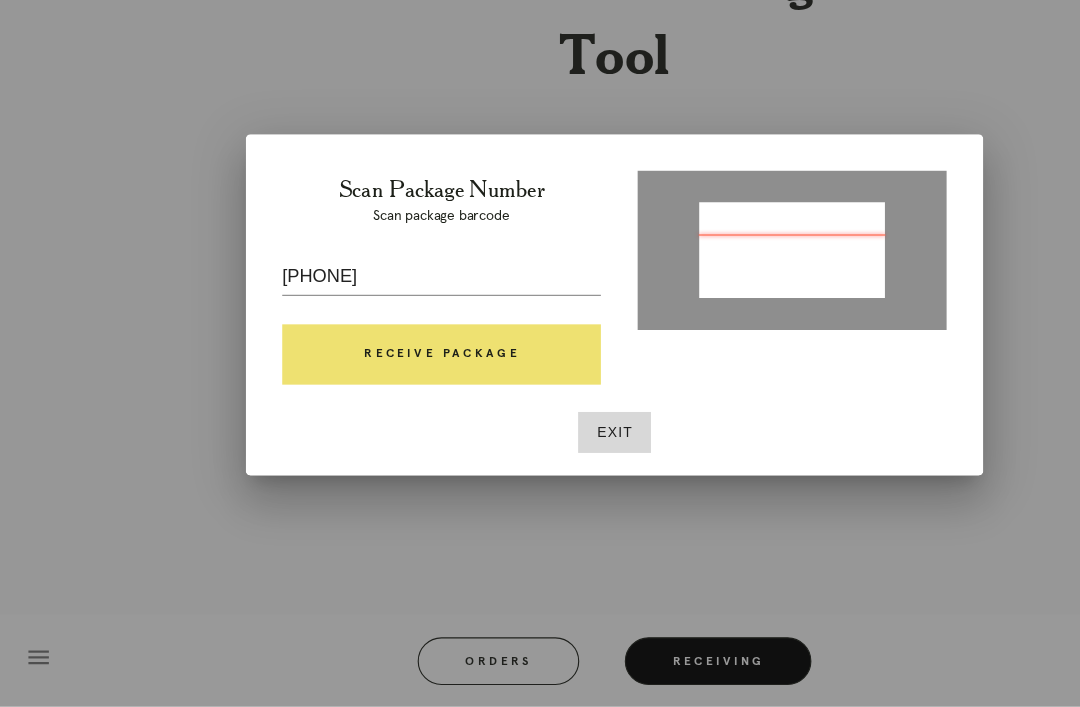 type on "P733119769606130" 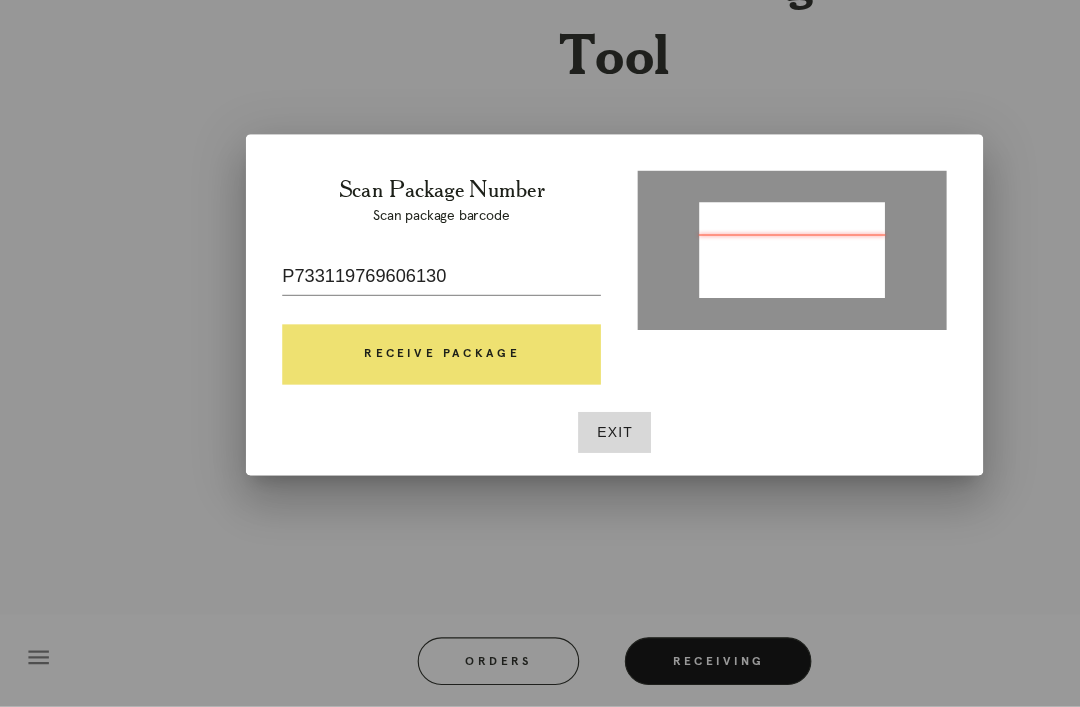 click on "Receive Package" at bounding box center (388, 398) 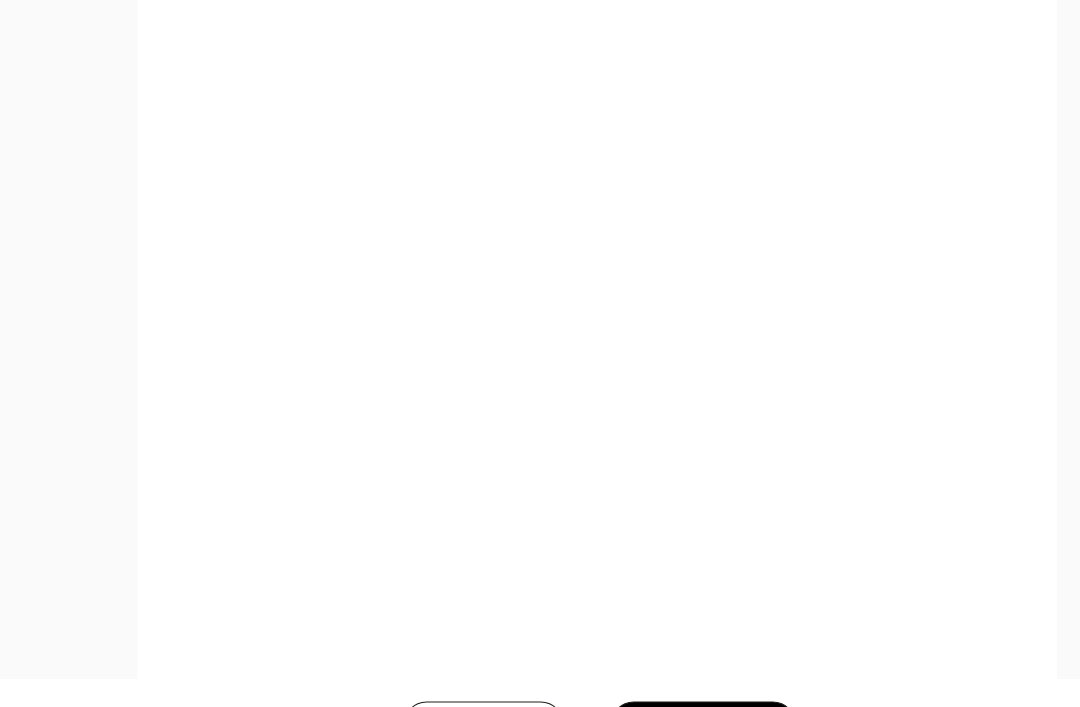 scroll, scrollTop: 974, scrollLeft: 0, axis: vertical 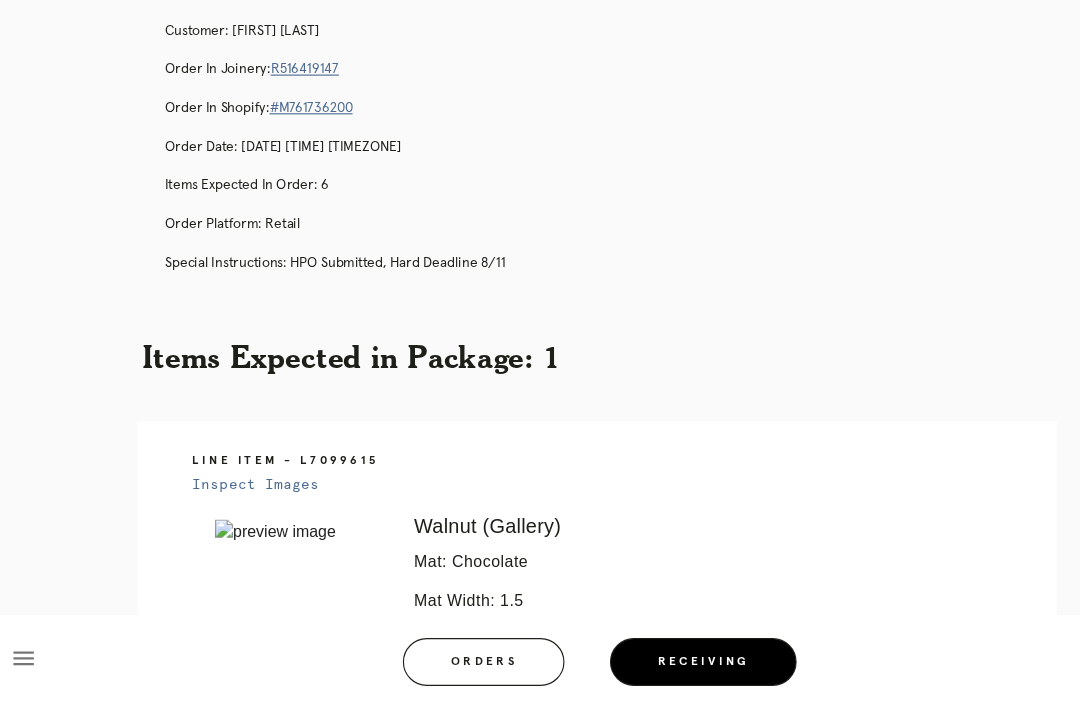 click on "Orders" at bounding box center (438, 667) 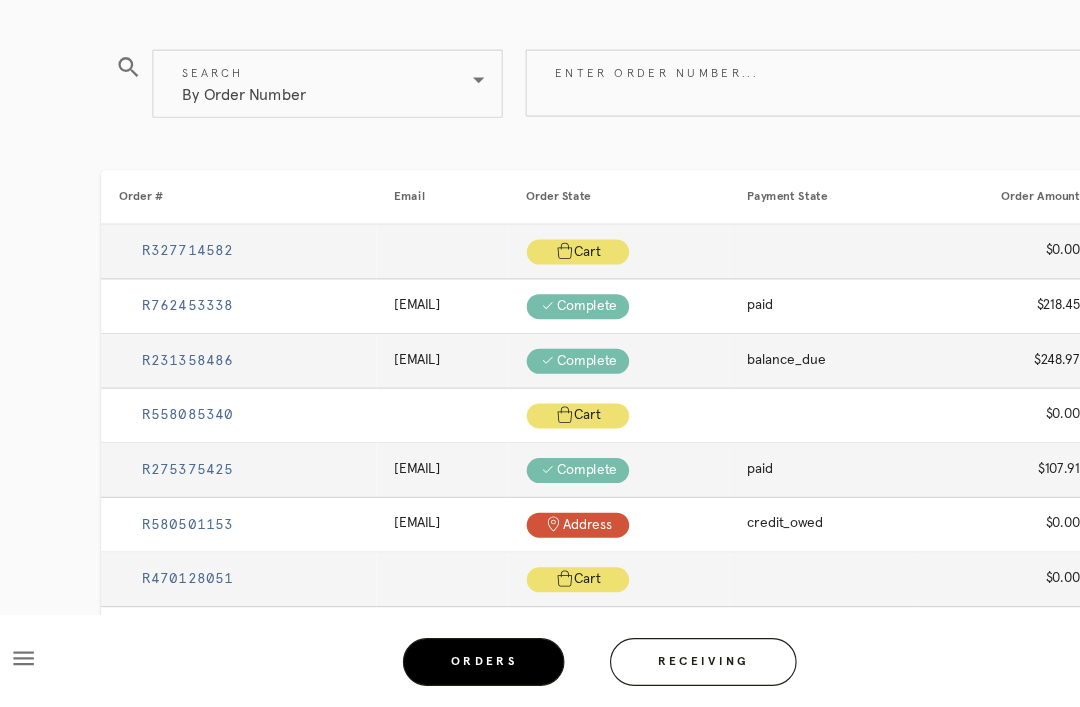 click on "Receiving" at bounding box center (631, 667) 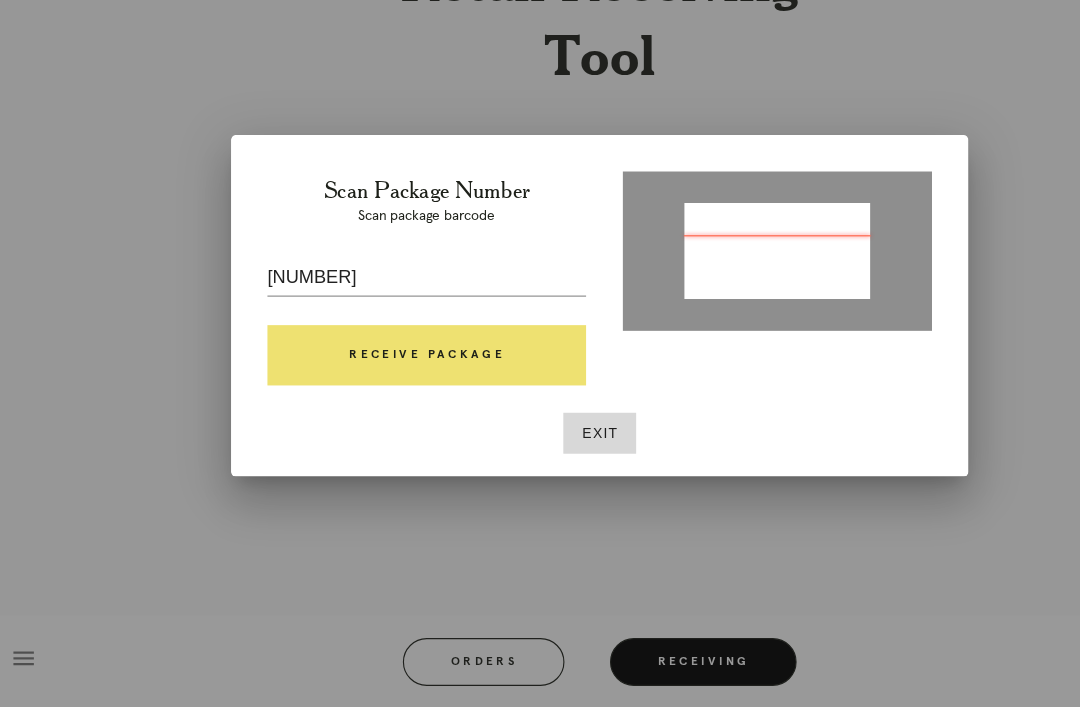 type on "[NUMBER]" 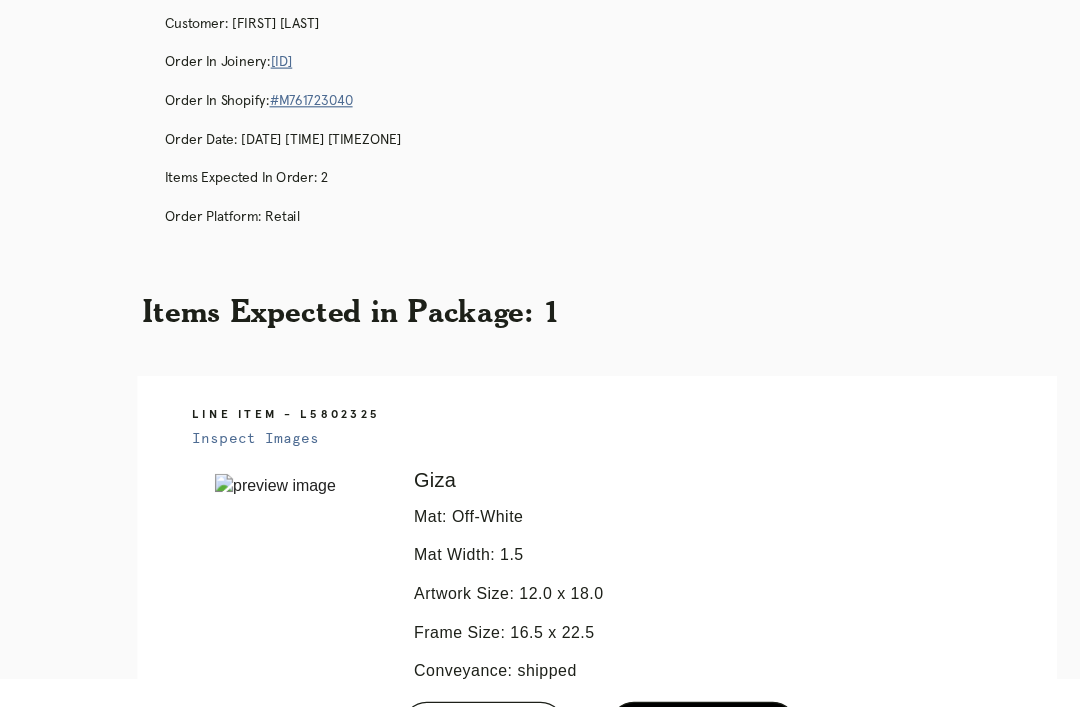 scroll, scrollTop: 132, scrollLeft: 0, axis: vertical 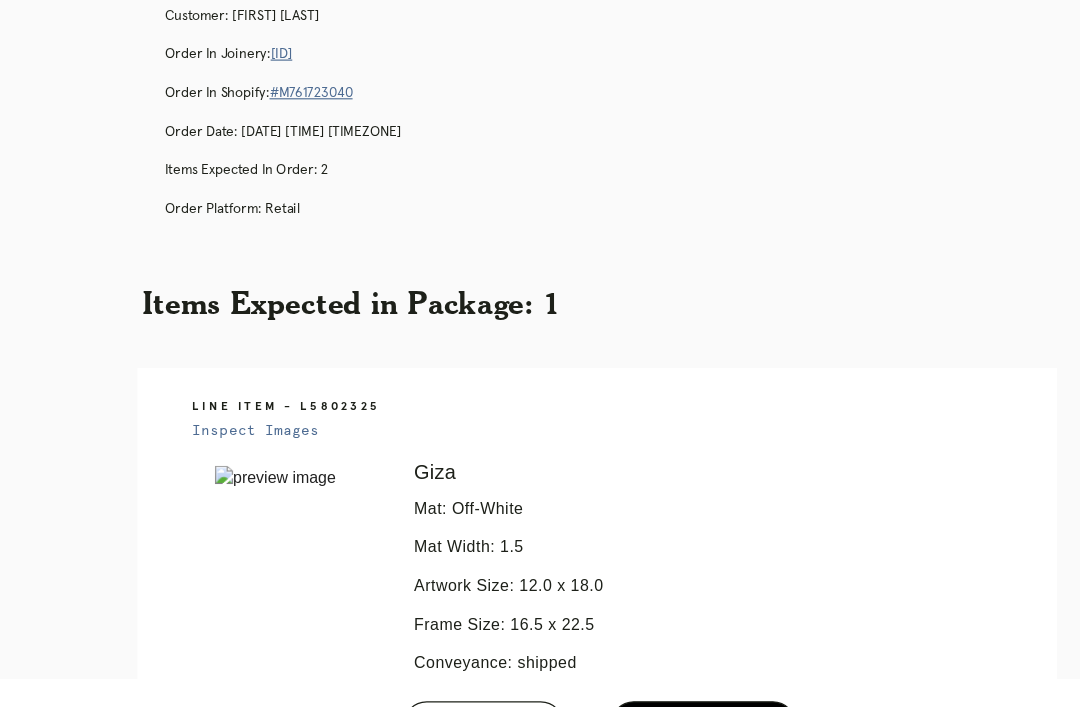 click on "Orders" at bounding box center [438, 667] 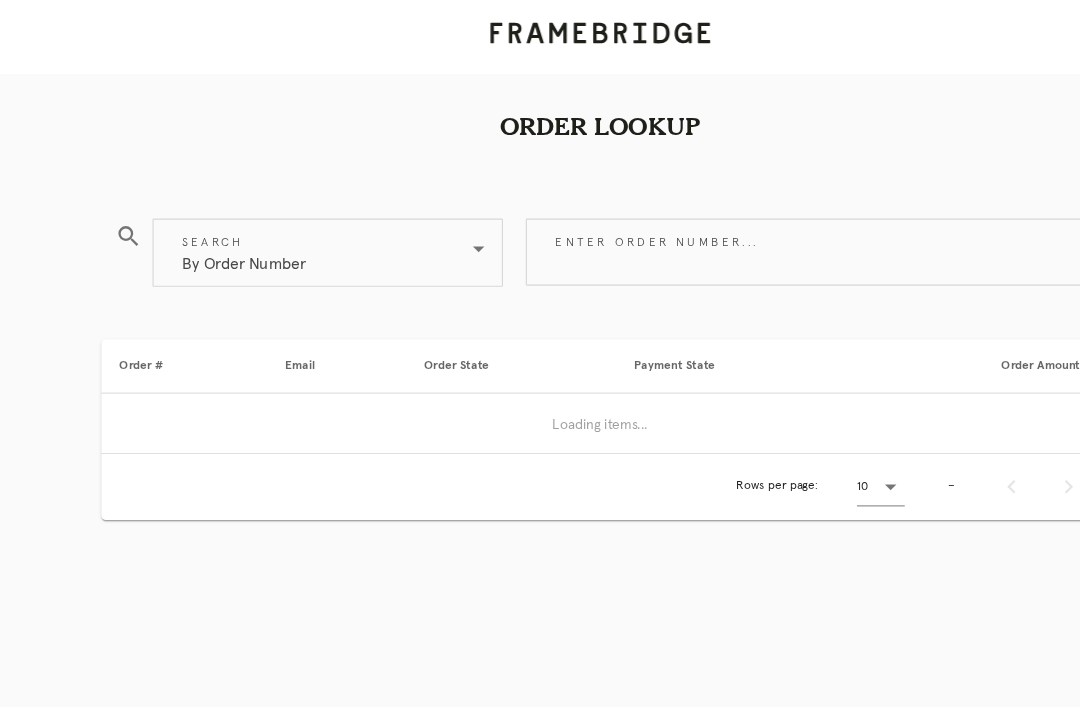 scroll, scrollTop: 64, scrollLeft: 0, axis: vertical 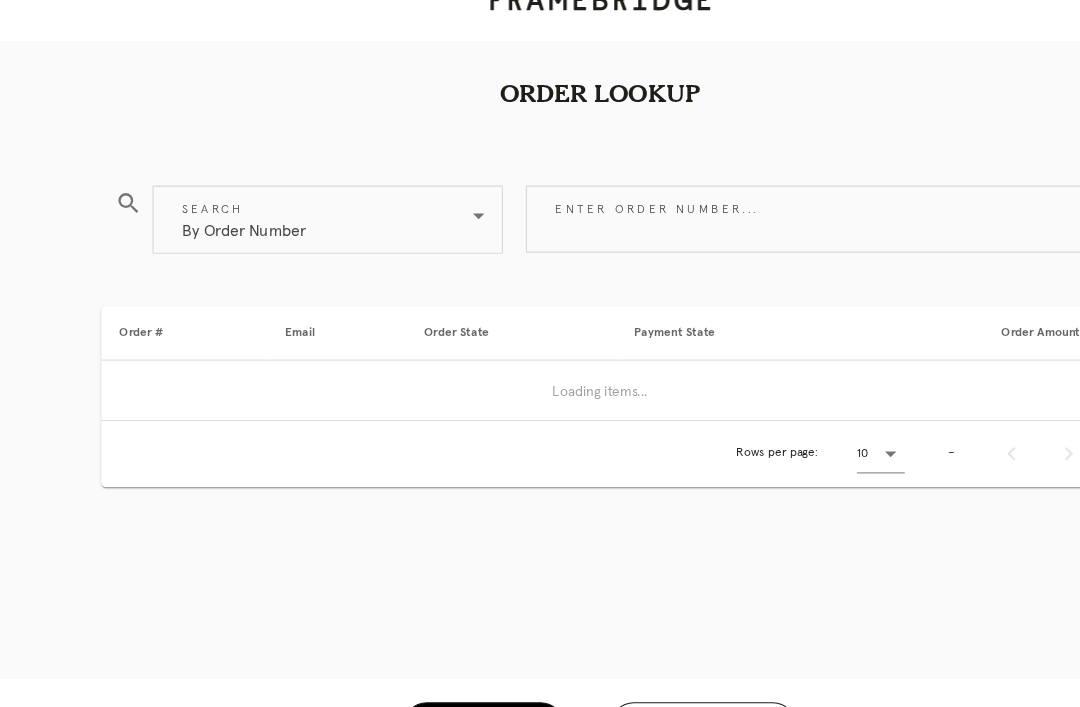 click on "Receiving" at bounding box center [631, 667] 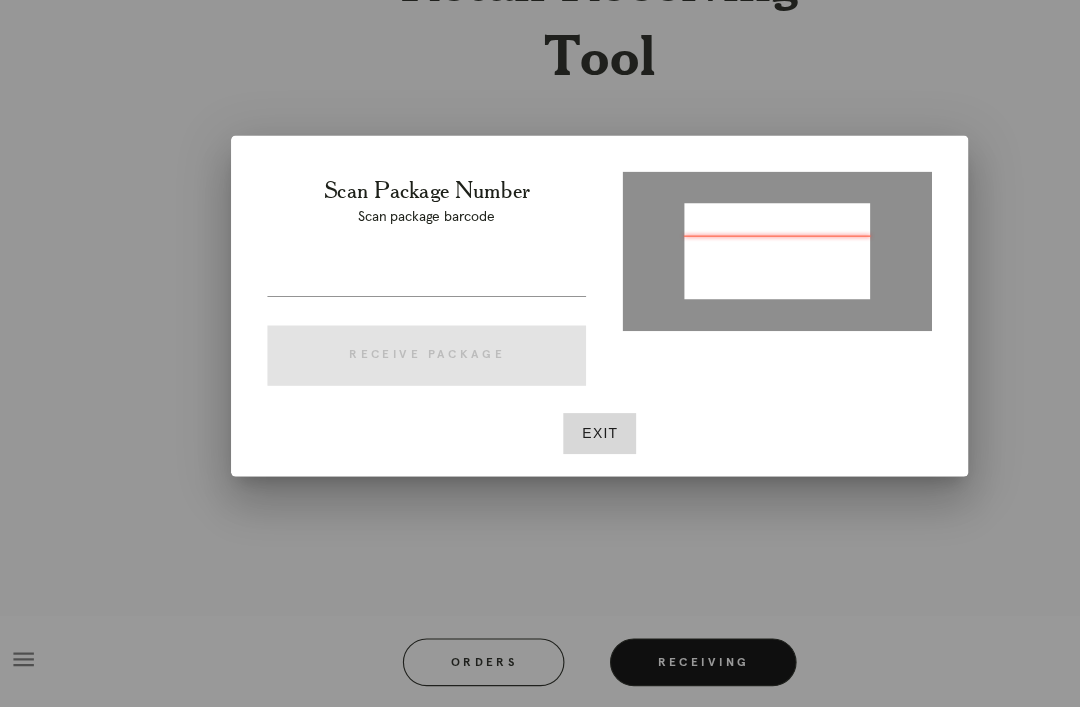 type on "P981885275604927" 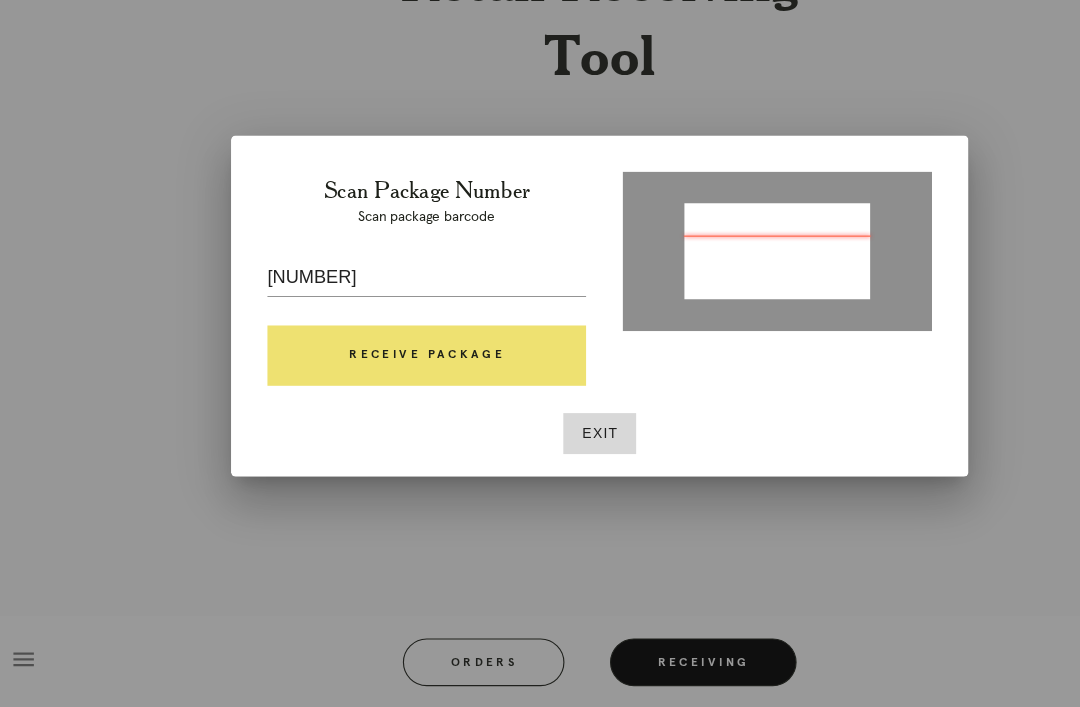 click on "Receive Package" at bounding box center (388, 398) 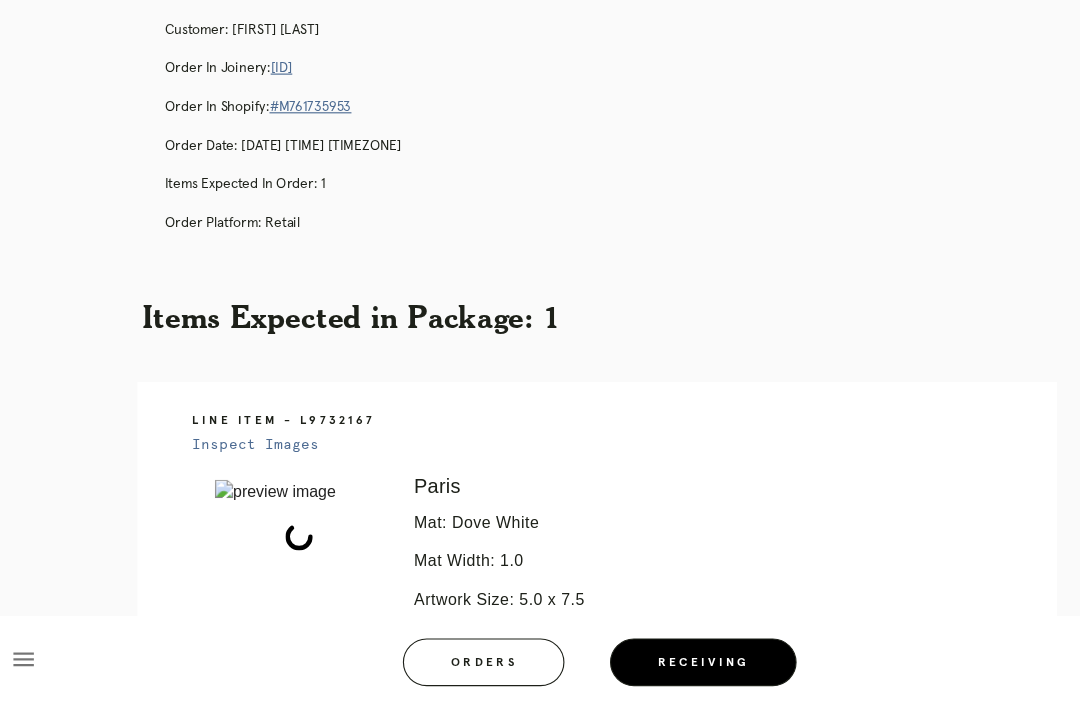click on "R981231476" at bounding box center (260, 145) 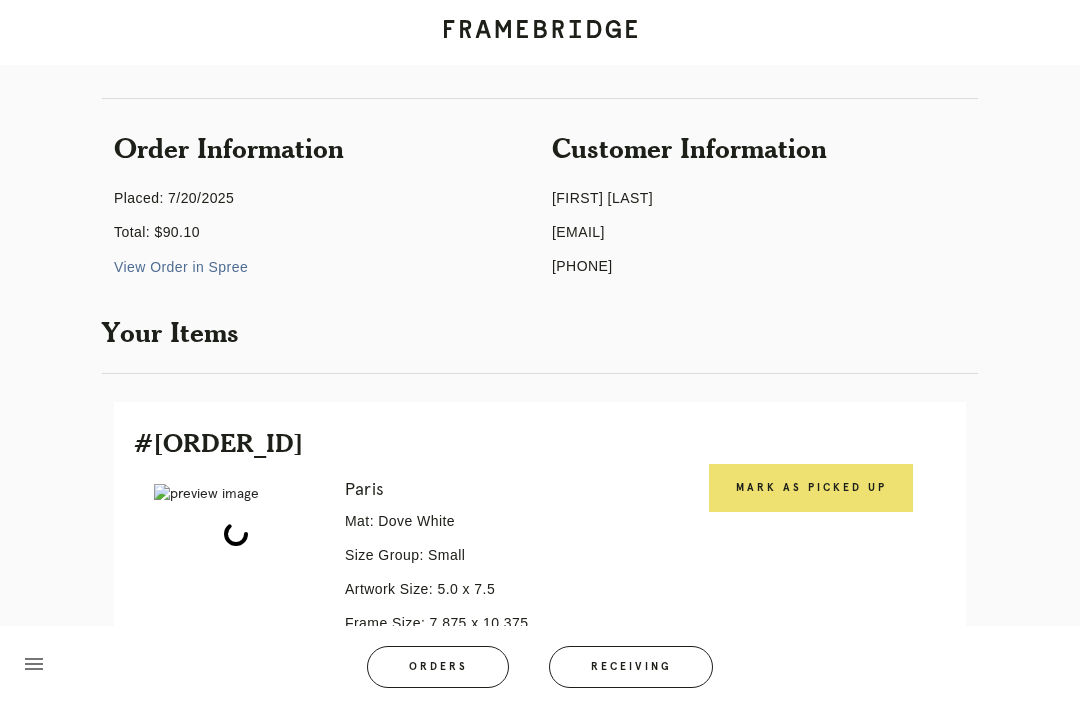 scroll, scrollTop: 140, scrollLeft: 0, axis: vertical 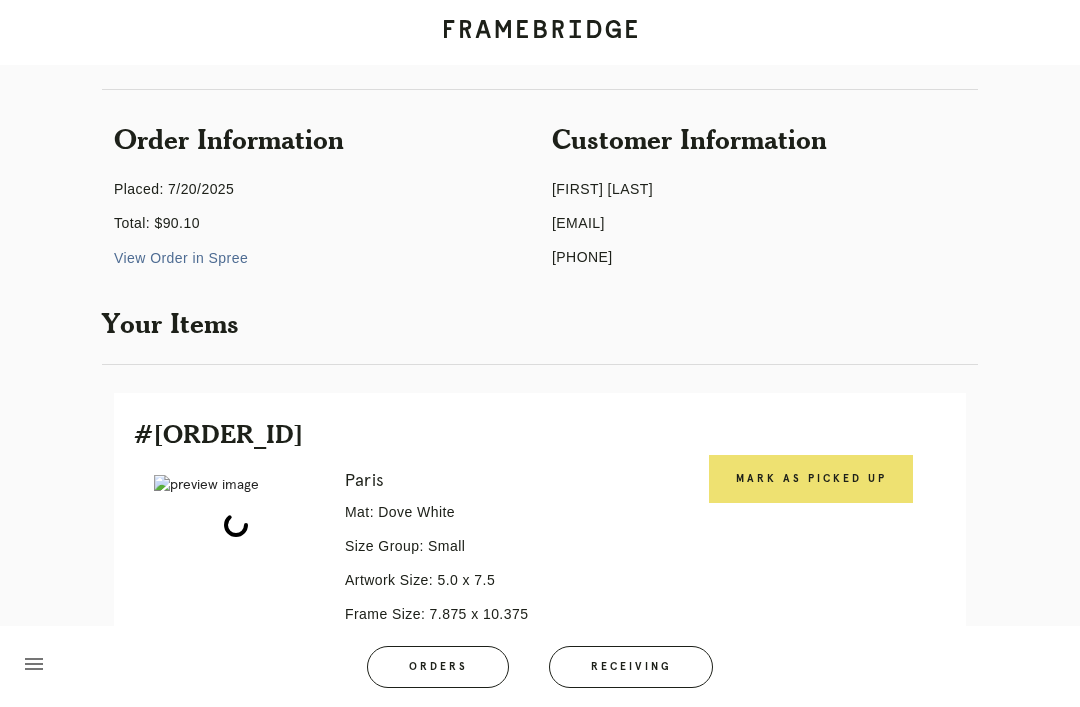 click on "Mark as Picked Up" at bounding box center (811, 479) 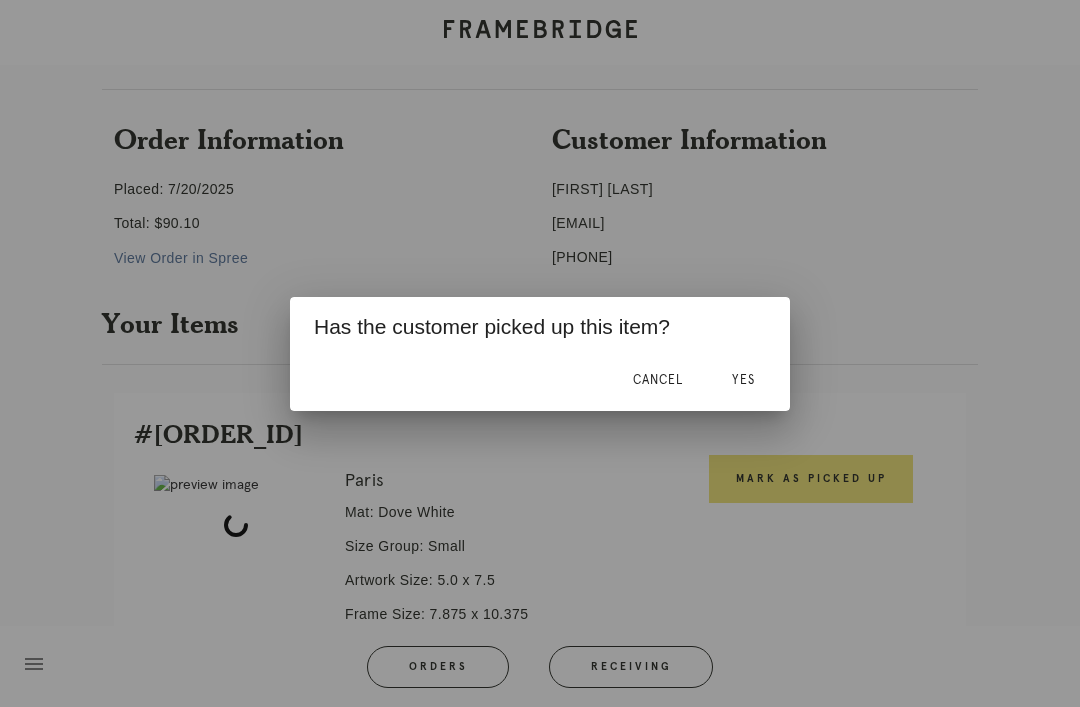 click on "Yes" at bounding box center [743, 380] 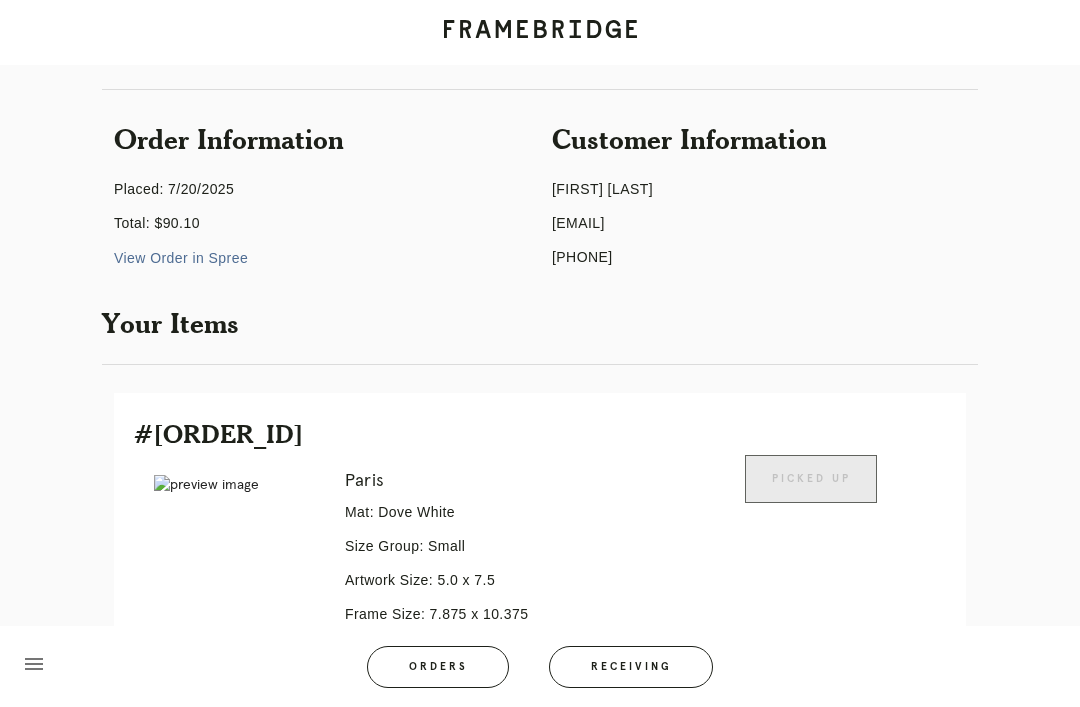 click on "Orders" at bounding box center [438, 667] 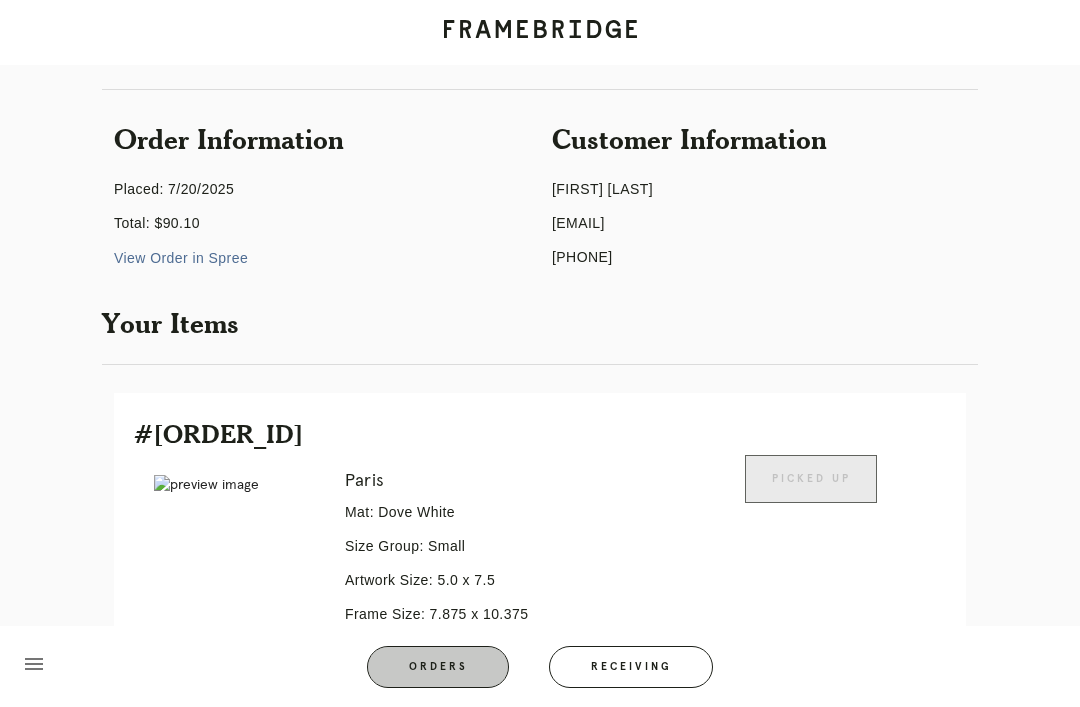 scroll, scrollTop: 0, scrollLeft: 0, axis: both 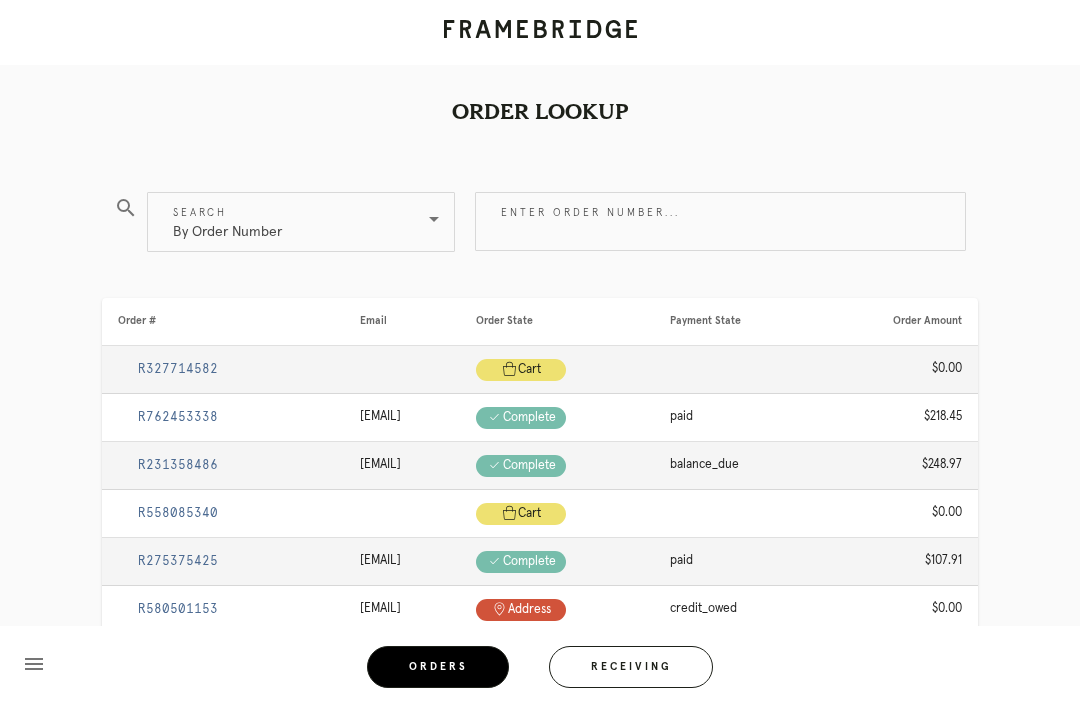 click on "Receiving" at bounding box center (631, 667) 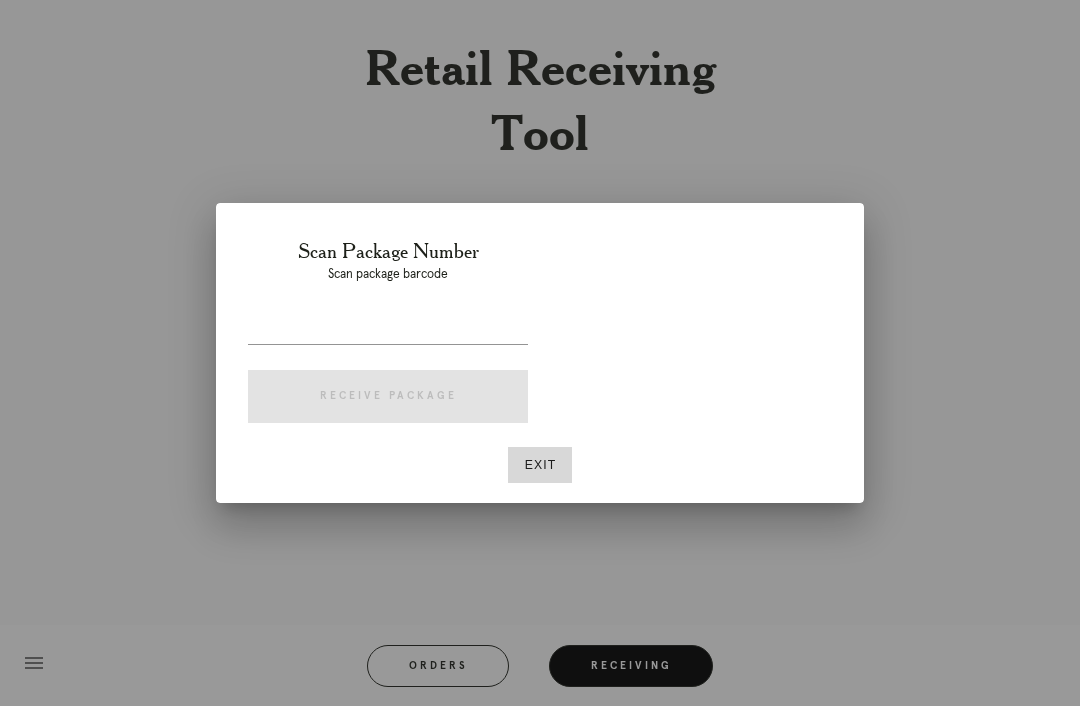 scroll, scrollTop: 64, scrollLeft: 0, axis: vertical 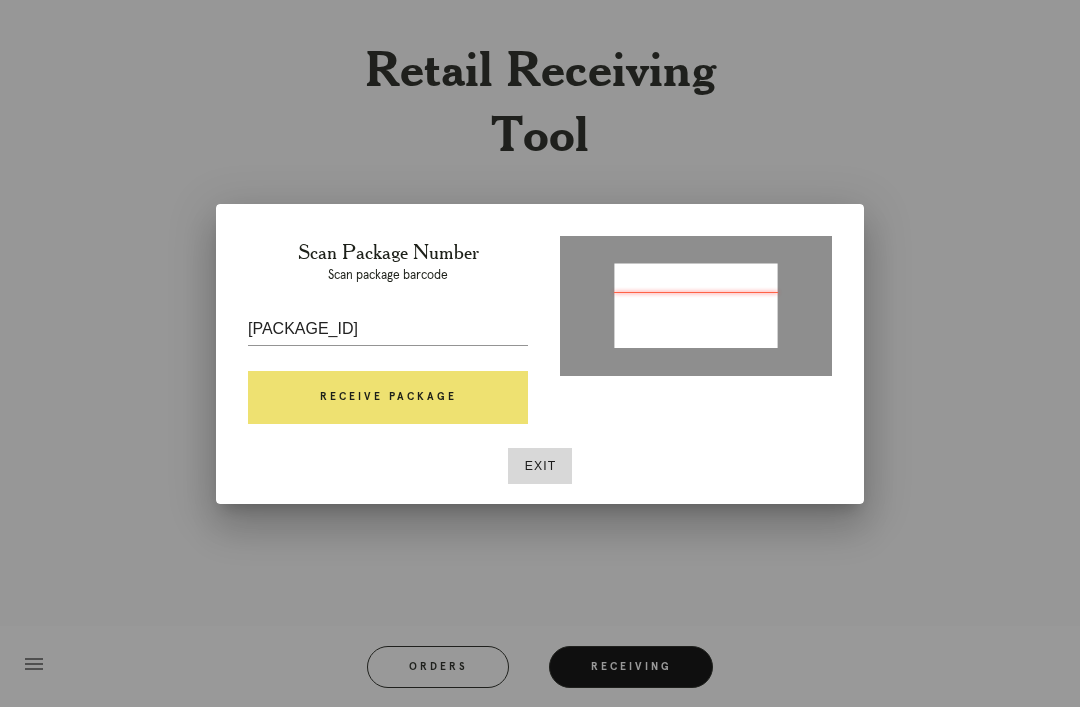 type on "[PACKAGE_ID]" 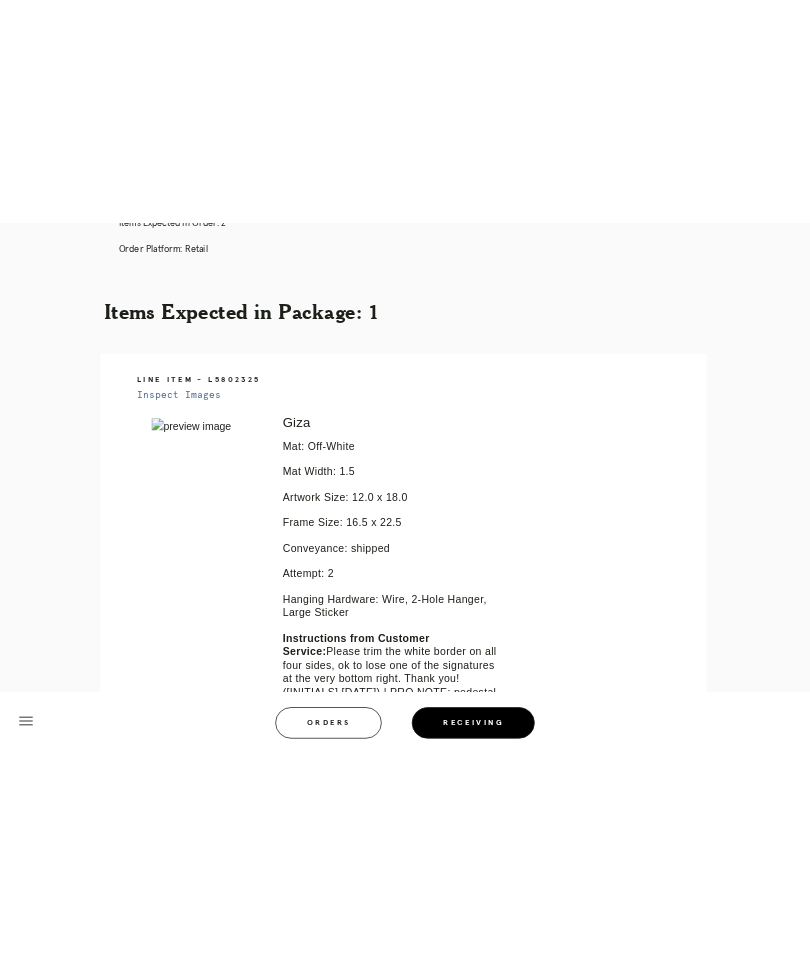 scroll, scrollTop: 176, scrollLeft: 0, axis: vertical 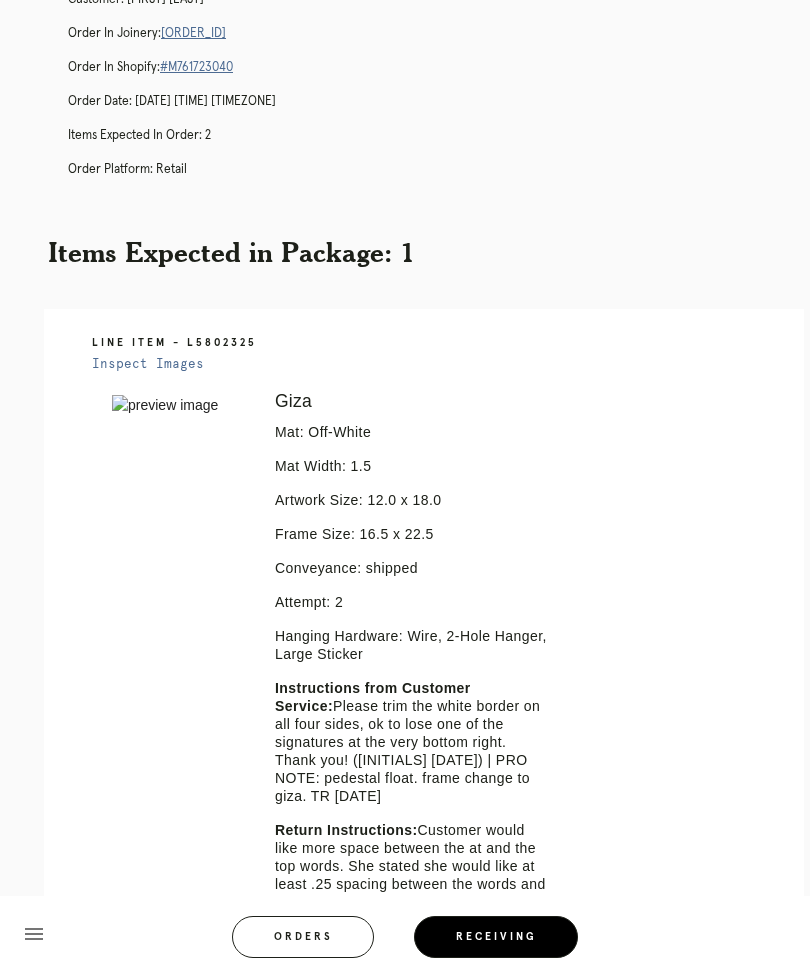 click on "Orders" at bounding box center (303, 937) 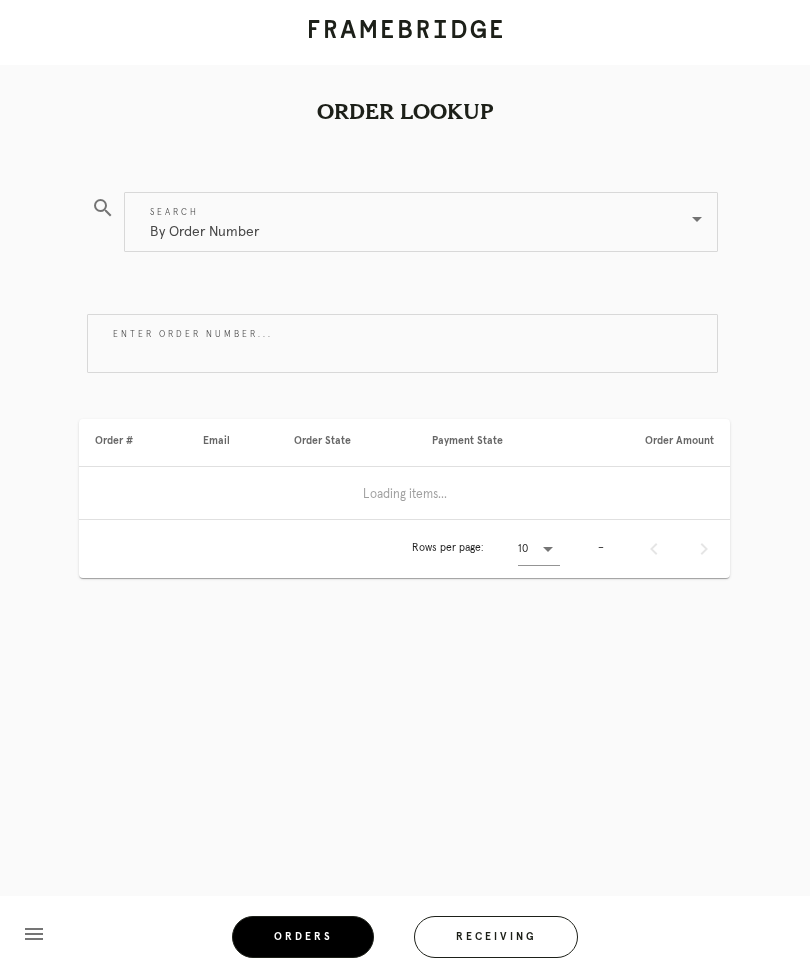 click on "Receiving" at bounding box center [496, 937] 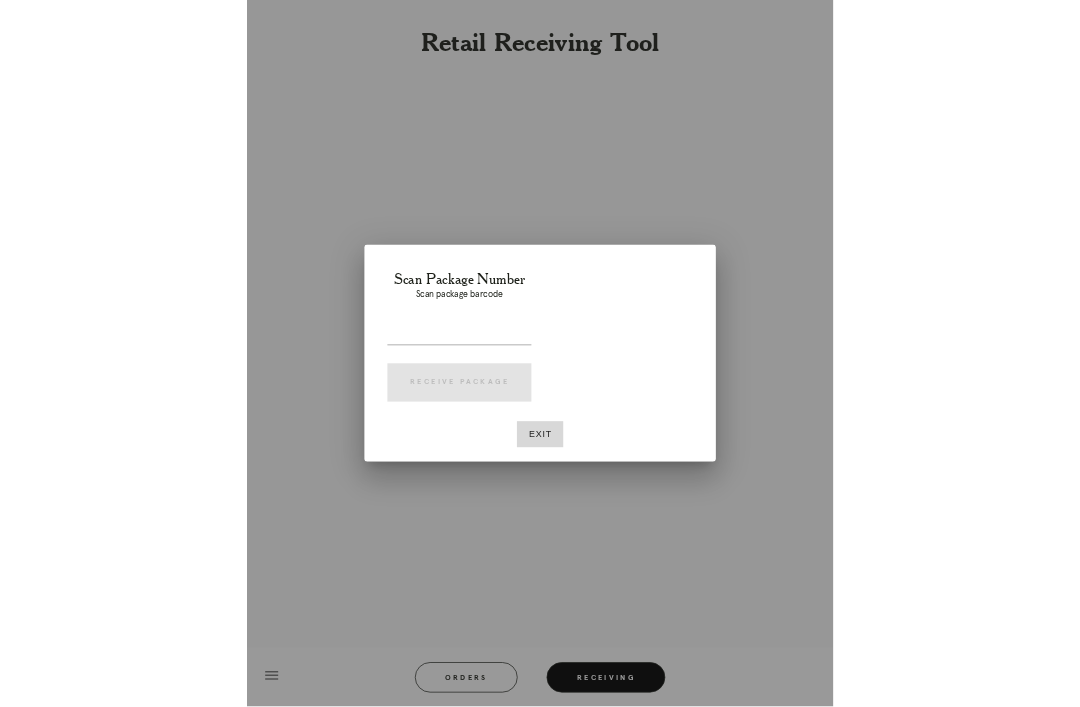 scroll, scrollTop: 64, scrollLeft: 0, axis: vertical 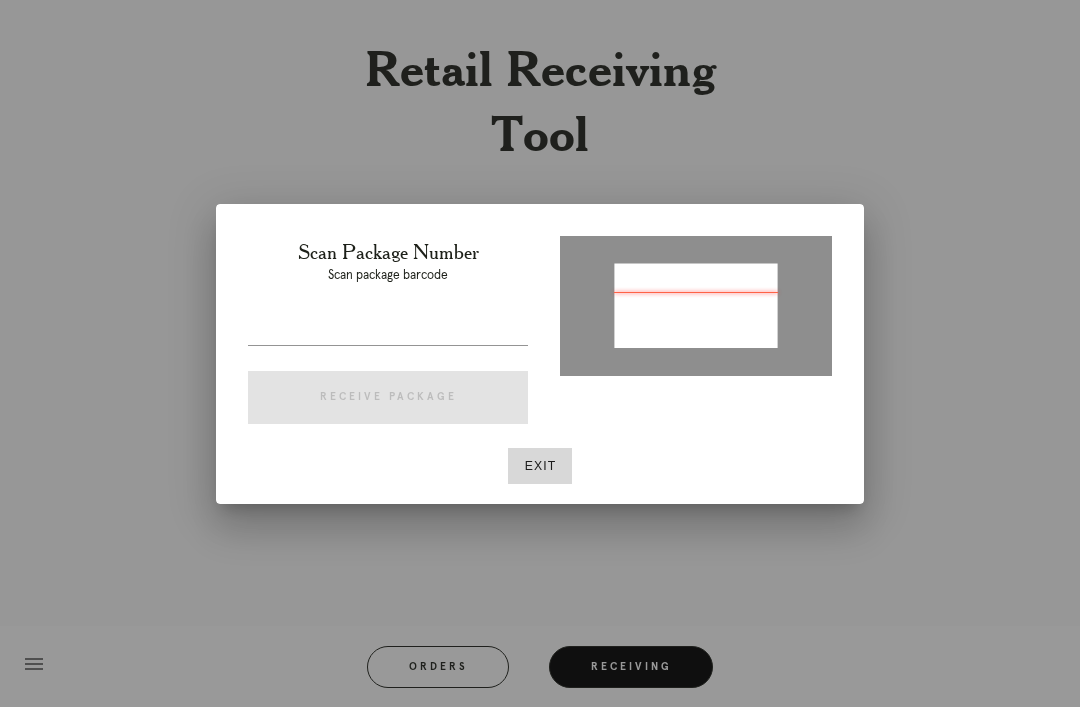 click on "Scan Package Number   Scan package barcode     Receive Package" at bounding box center [388, 336] 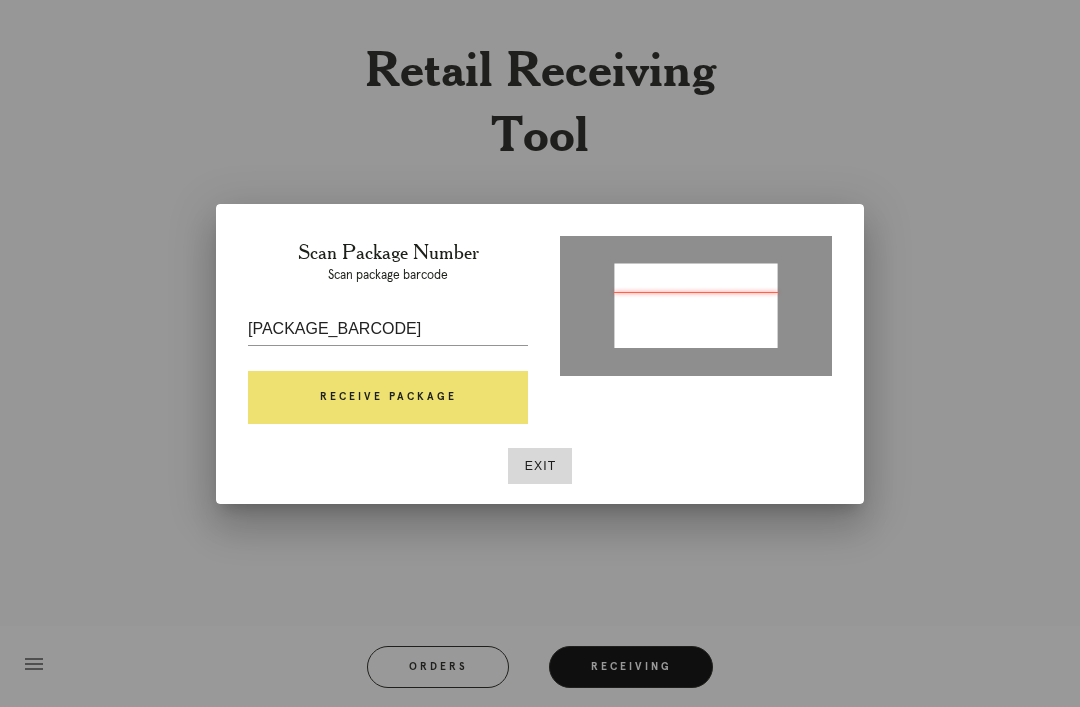 click on "Receive Package" at bounding box center (388, 398) 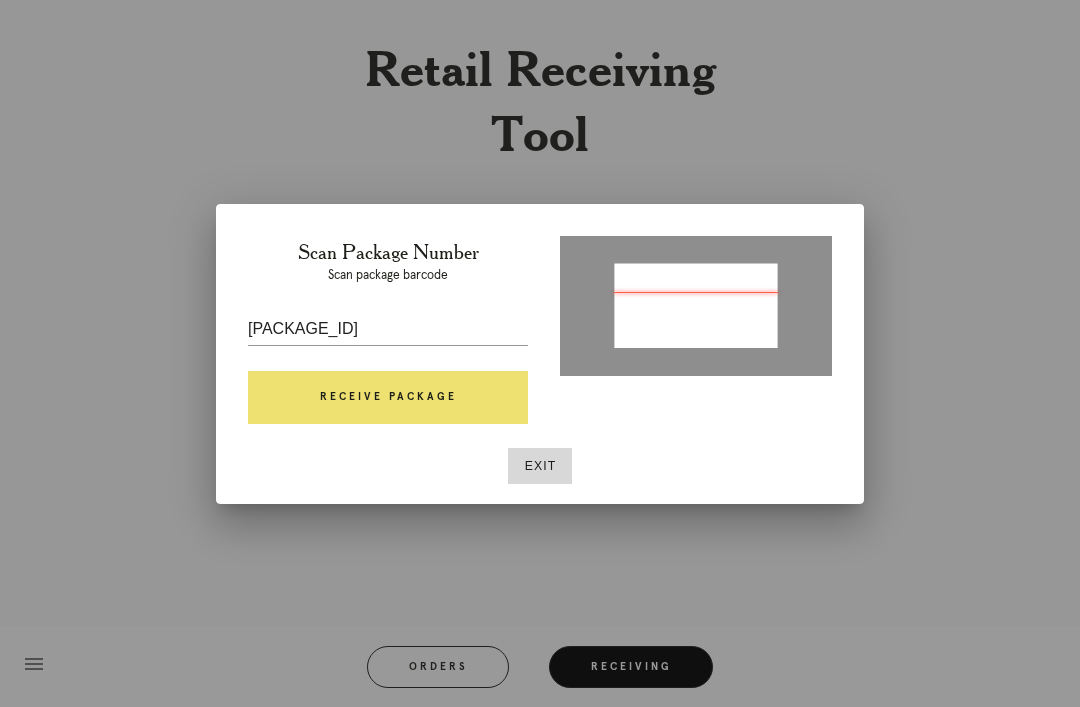 click on "Receive Package" at bounding box center (388, 398) 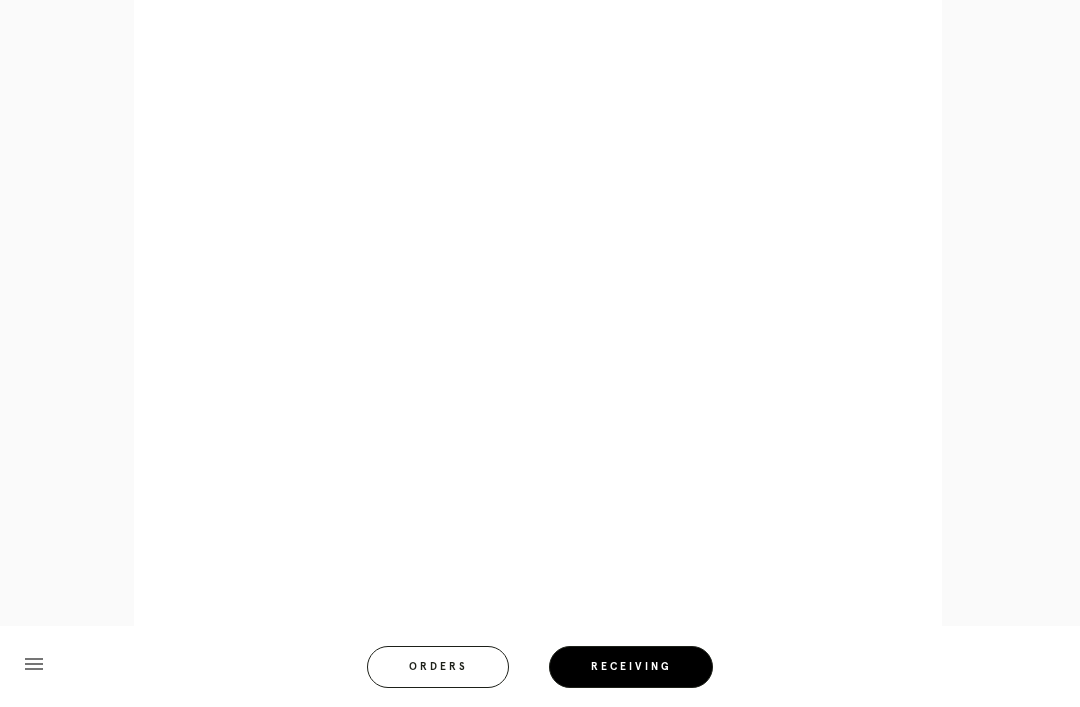 scroll, scrollTop: 882, scrollLeft: 0, axis: vertical 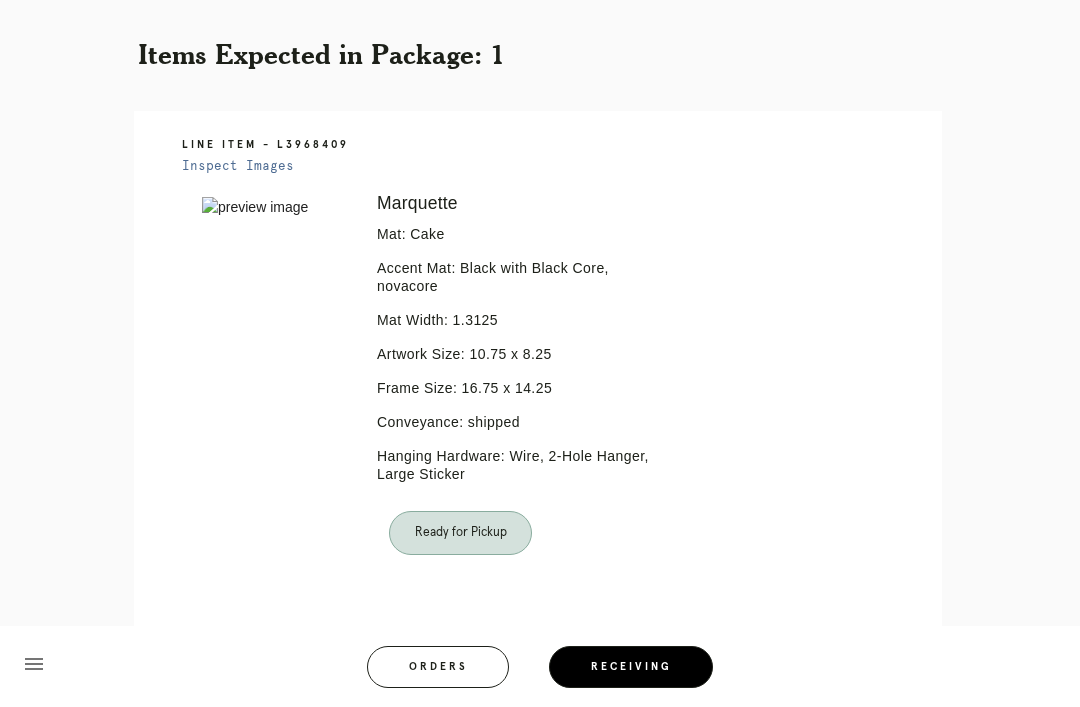 click on "Orders" at bounding box center (438, 667) 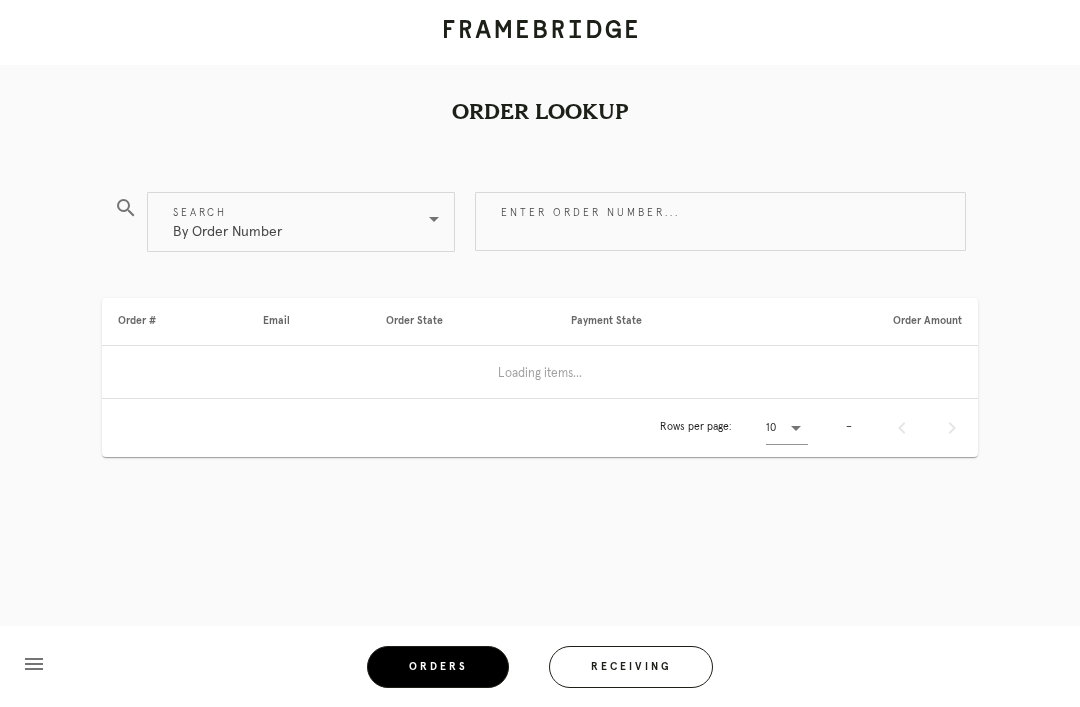 scroll, scrollTop: 0, scrollLeft: 0, axis: both 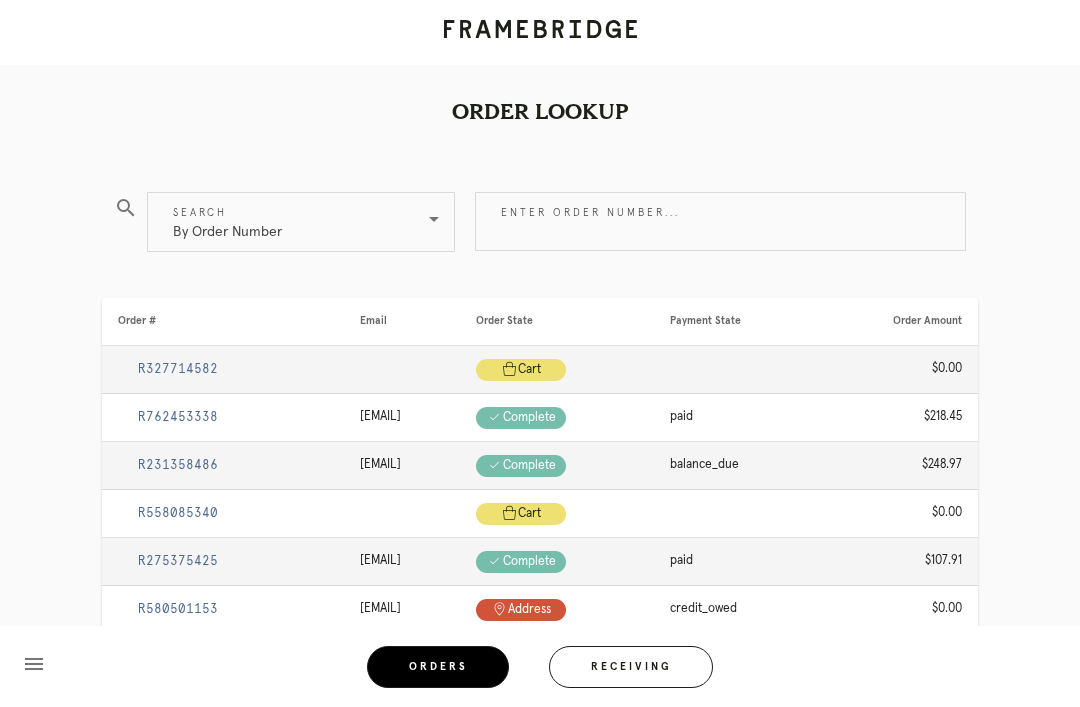 click on "Receiving" at bounding box center (631, 667) 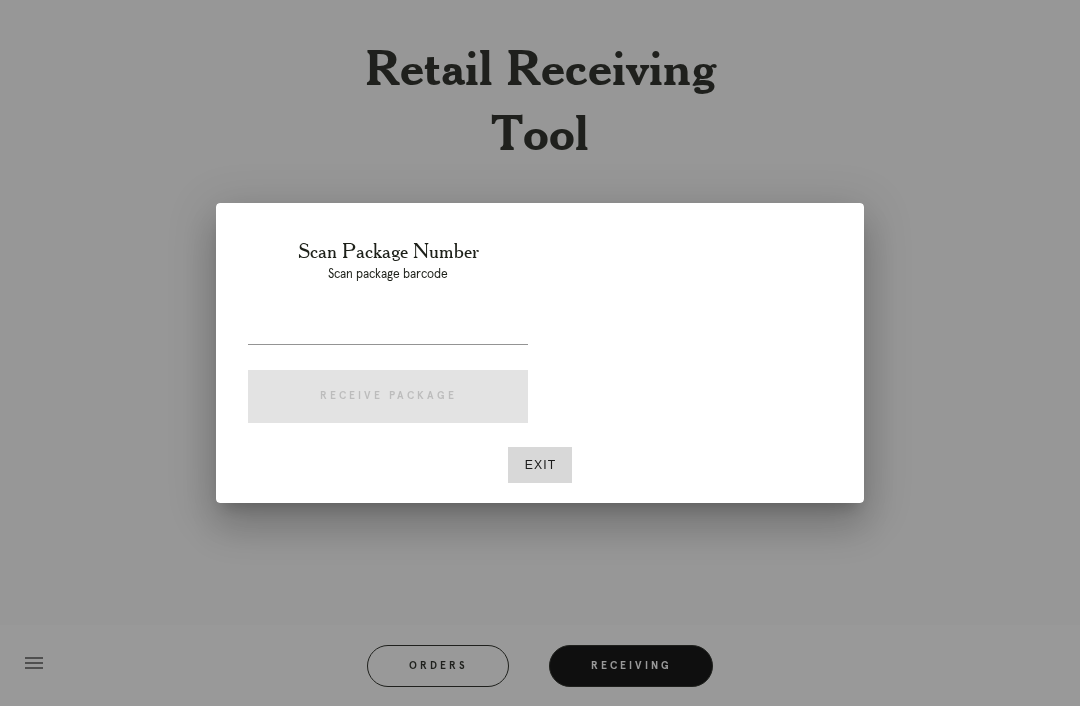 scroll, scrollTop: 64, scrollLeft: 0, axis: vertical 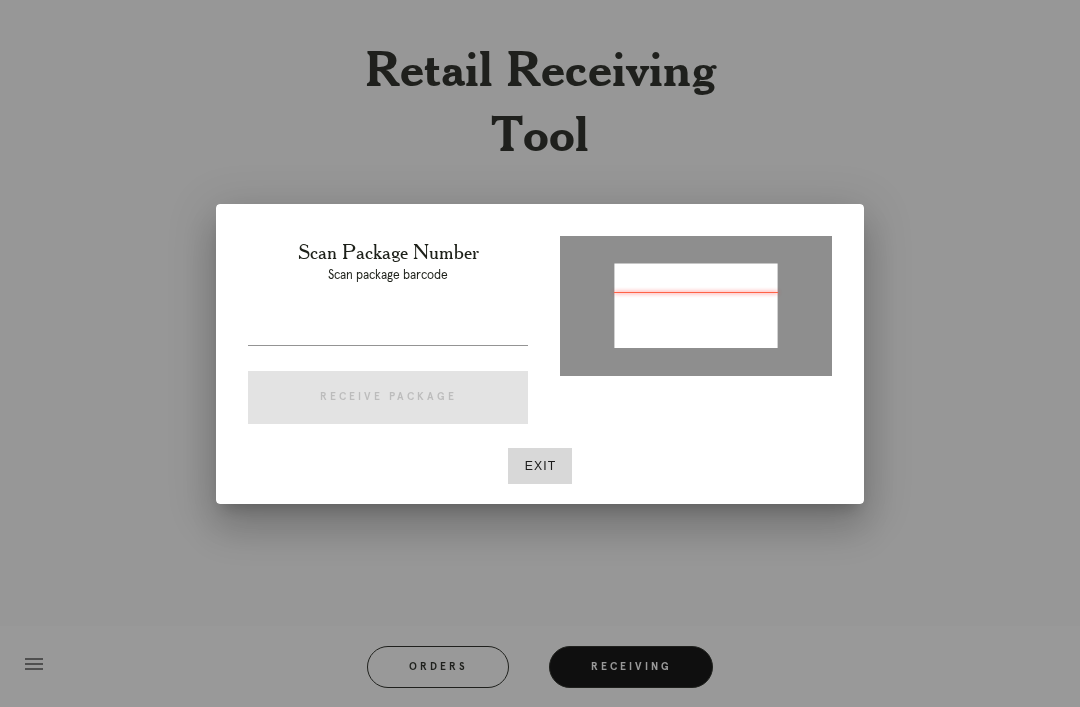 type on "P943247312056189" 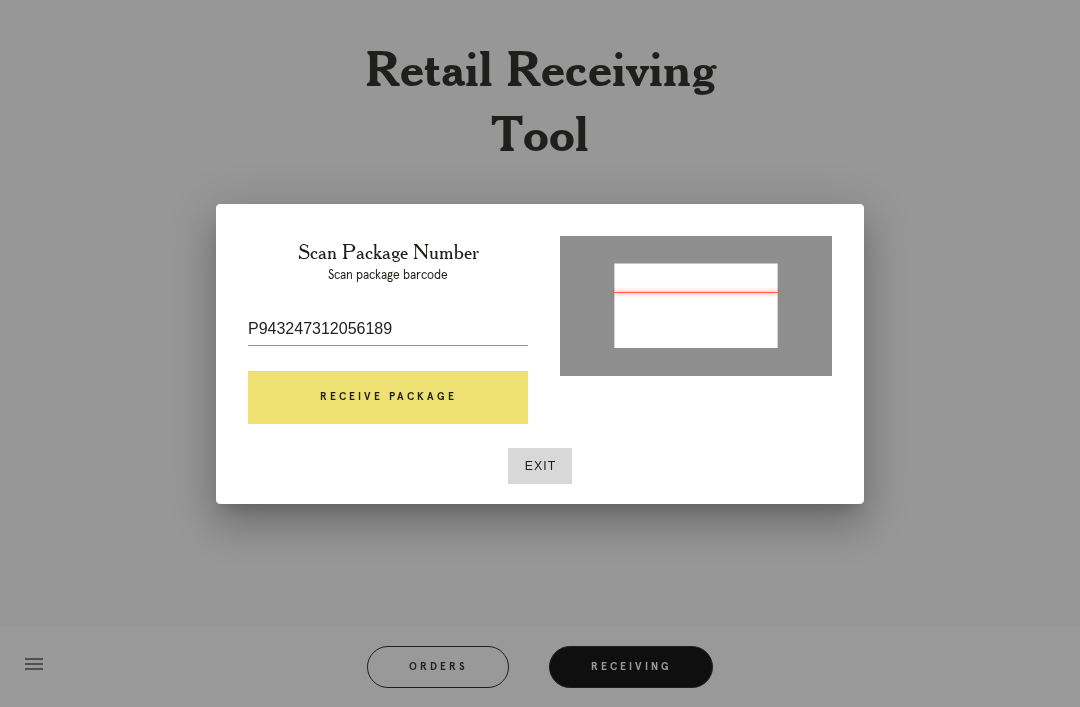 click on "Receive Package" at bounding box center [388, 398] 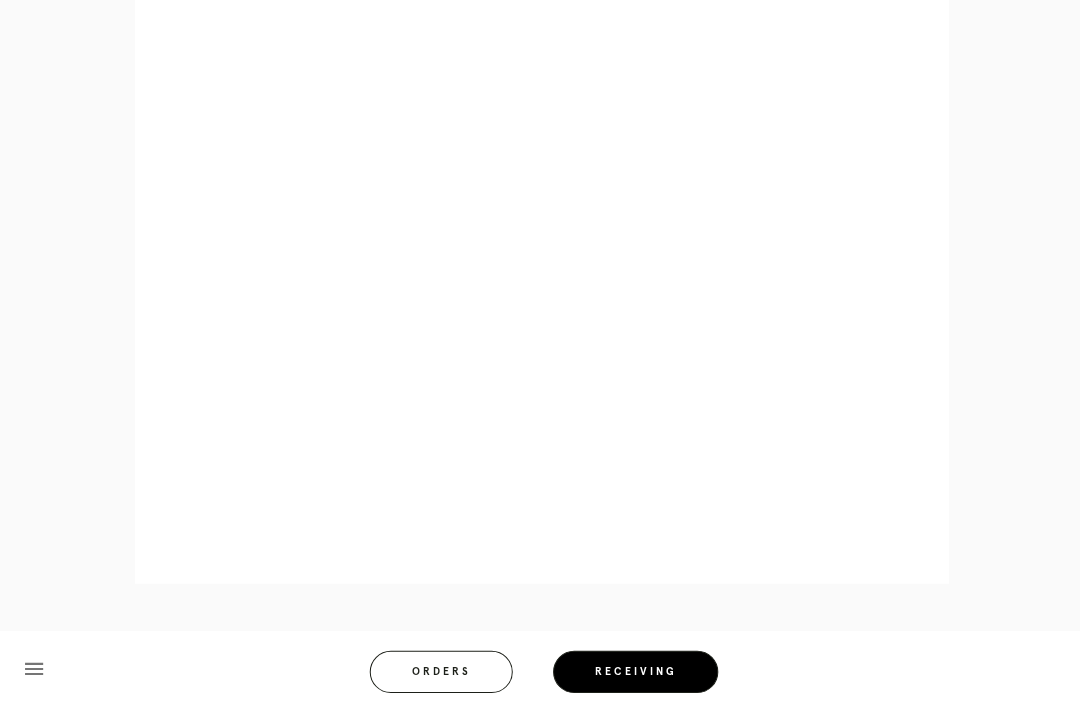 scroll, scrollTop: 1197, scrollLeft: 0, axis: vertical 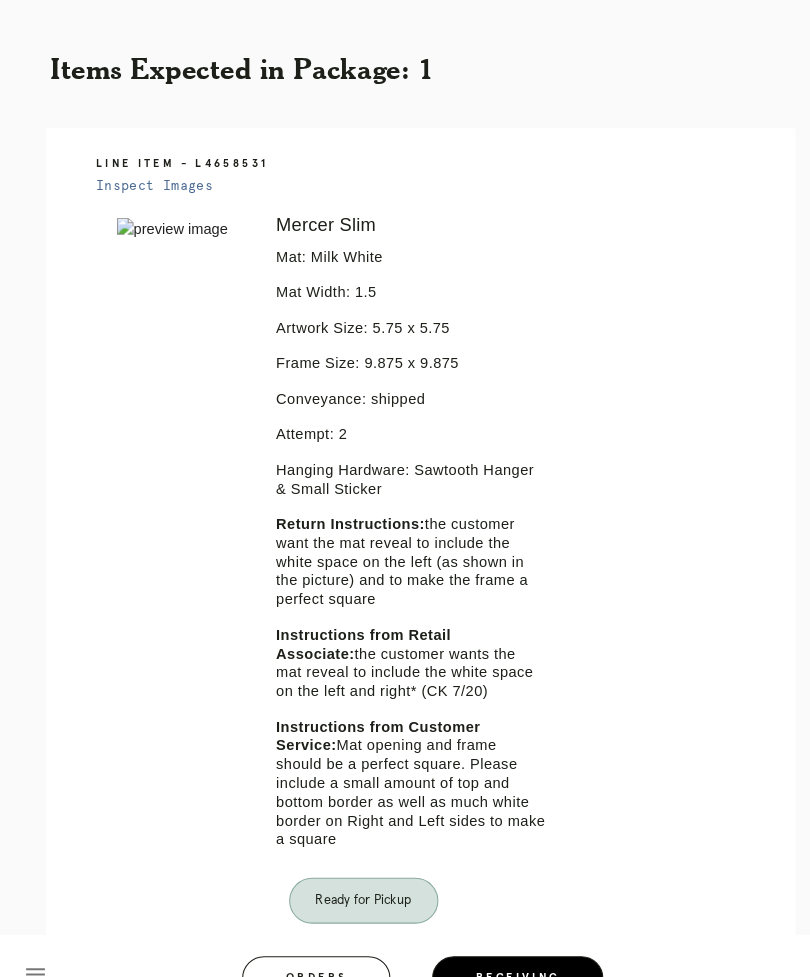 click on "Orders" at bounding box center [303, 937] 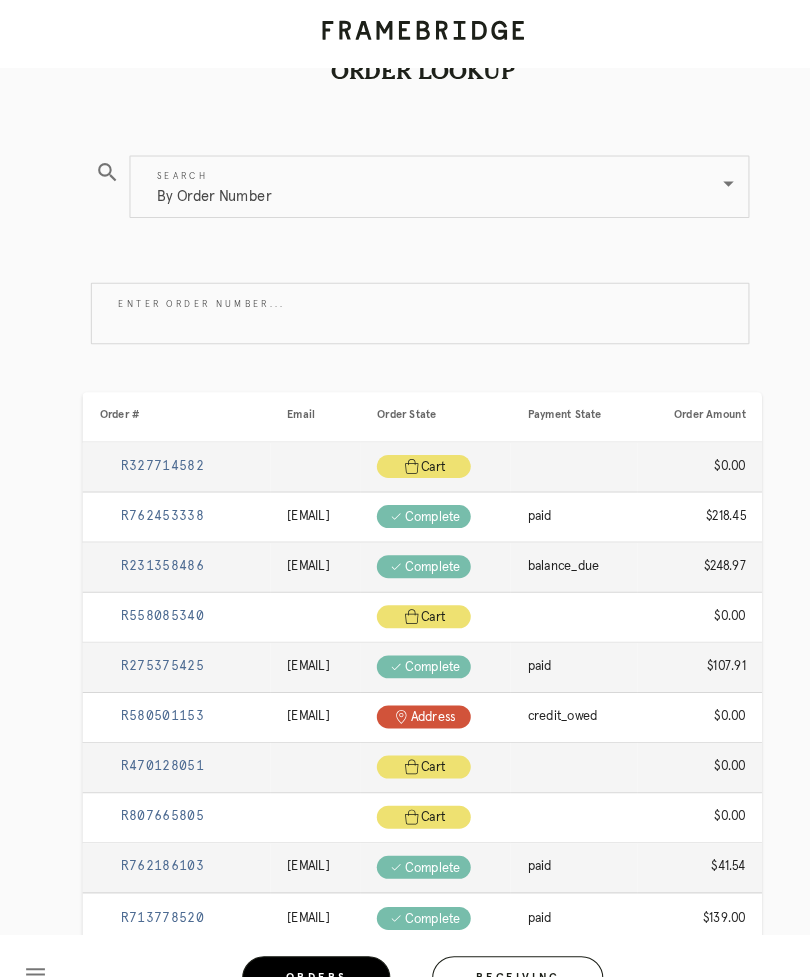 click on "Receiving" at bounding box center (496, 937) 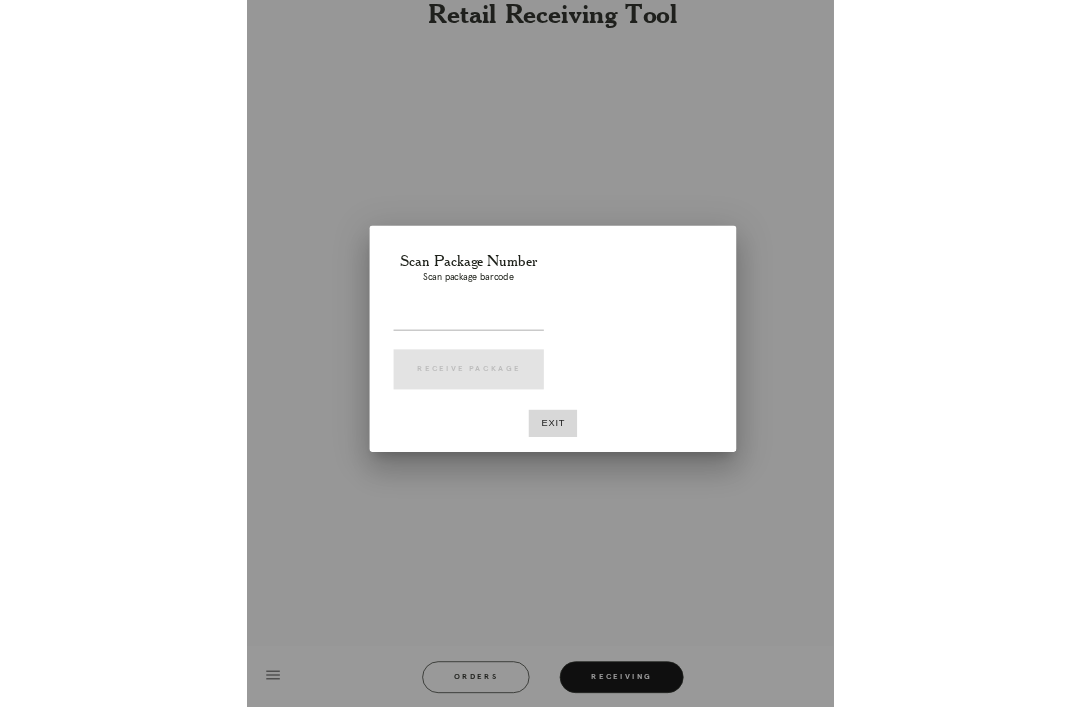 scroll, scrollTop: 64, scrollLeft: 0, axis: vertical 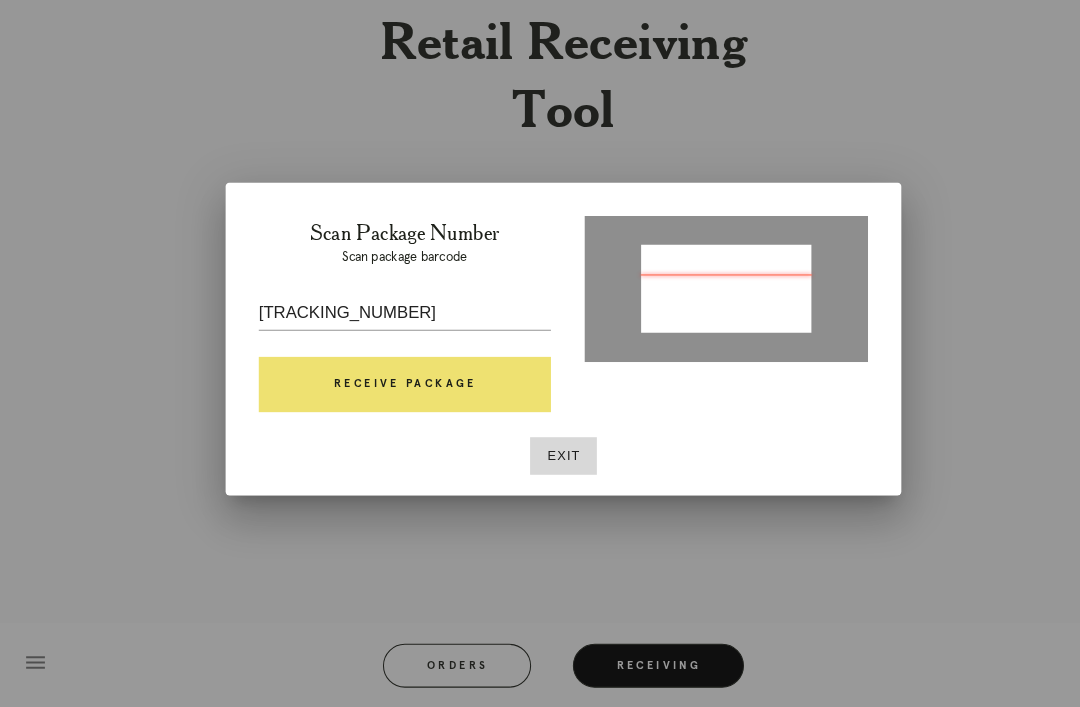 click on "Receive Package" at bounding box center [388, 398] 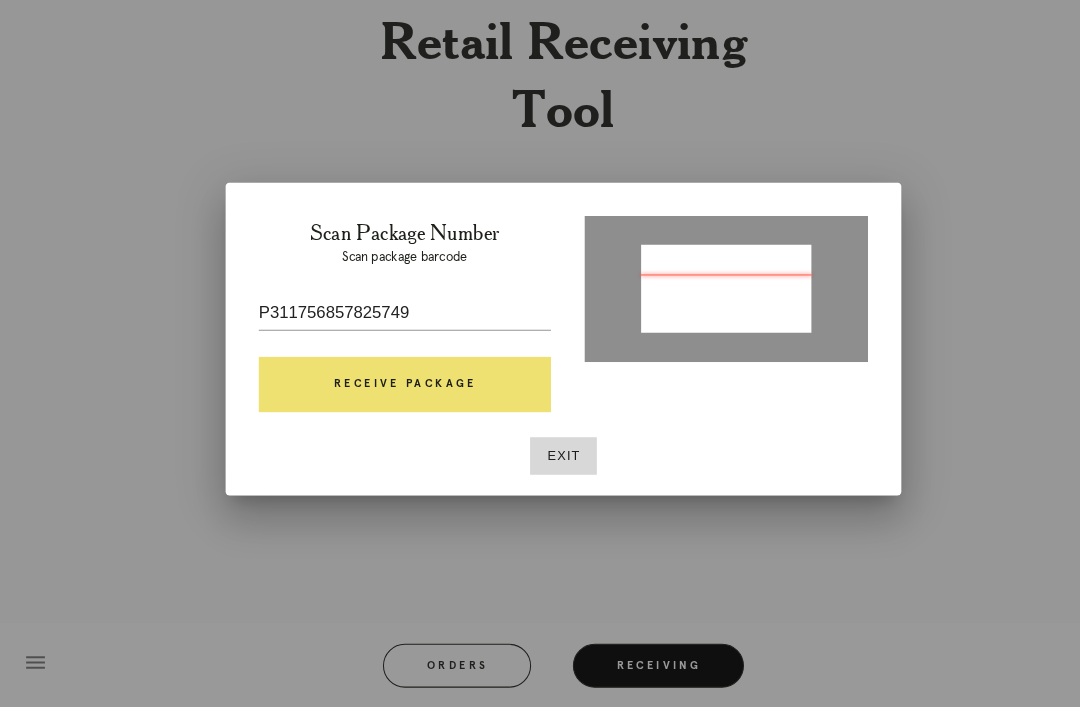 click on "Receive Package" at bounding box center [388, 398] 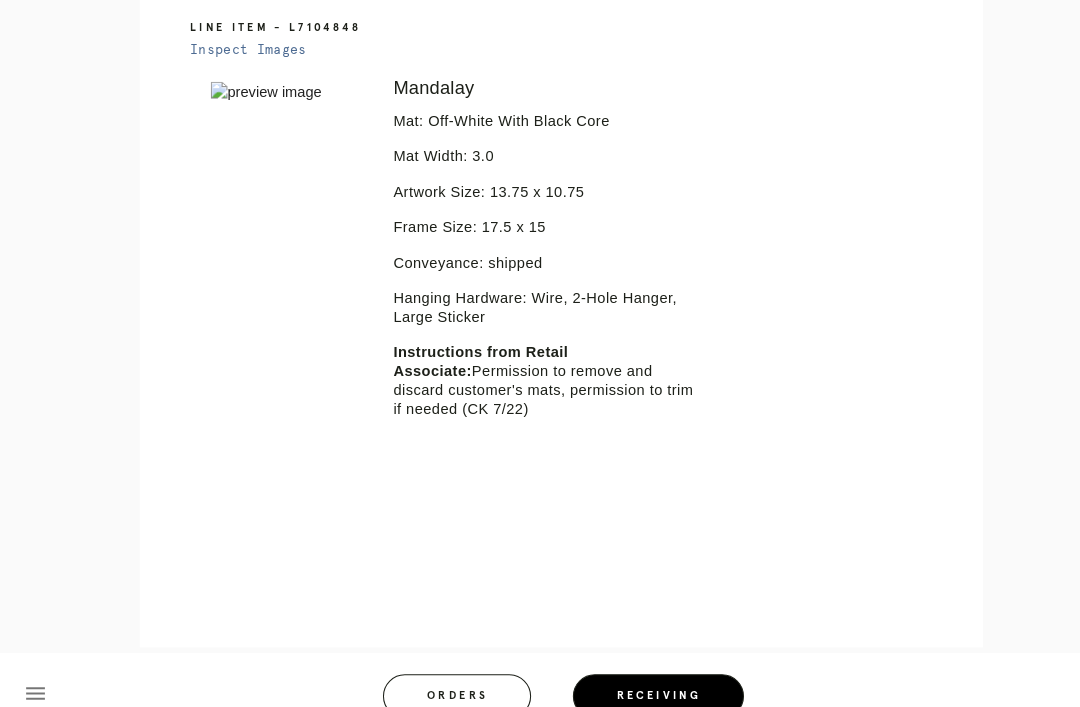 scroll, scrollTop: 478, scrollLeft: 0, axis: vertical 